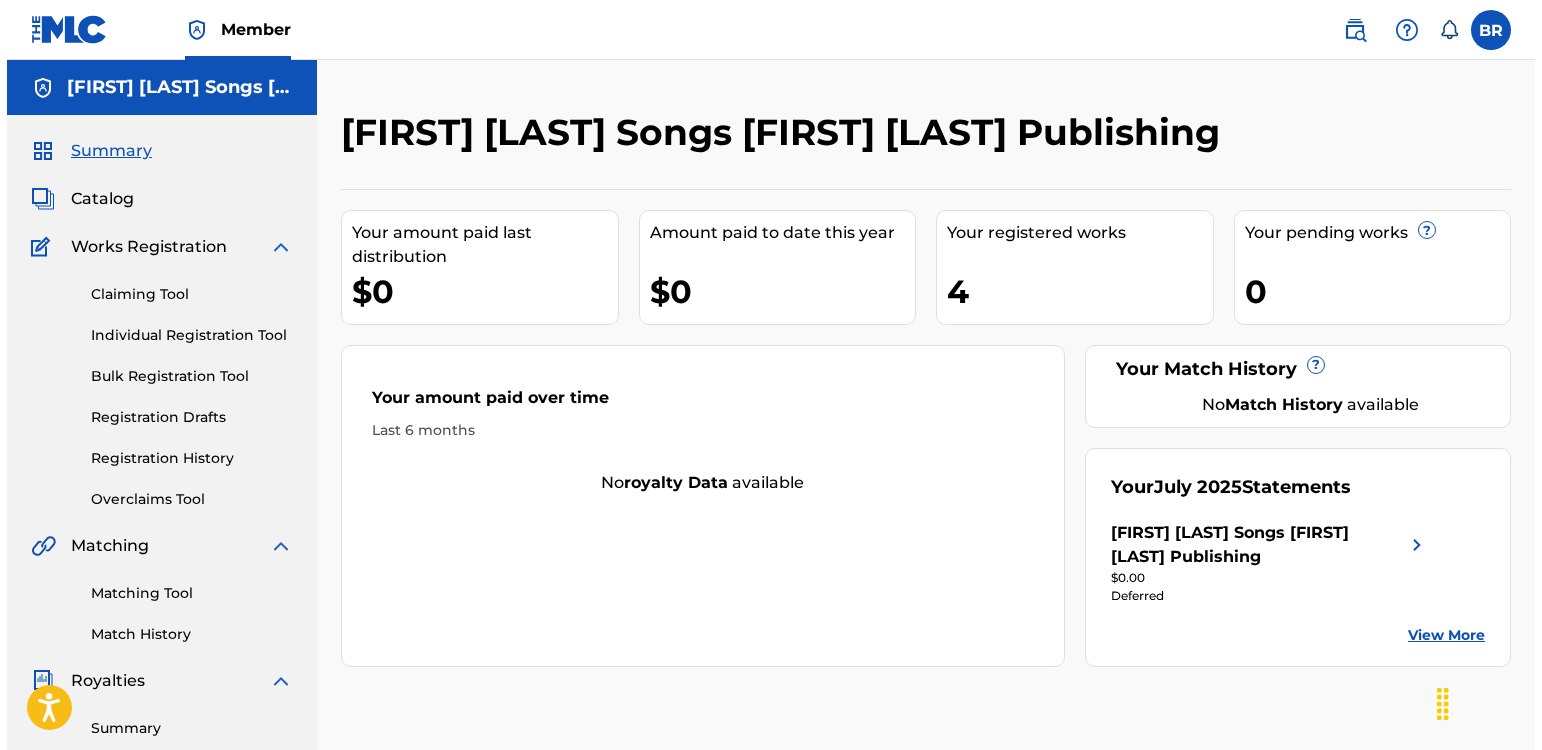 scroll, scrollTop: 0, scrollLeft: 0, axis: both 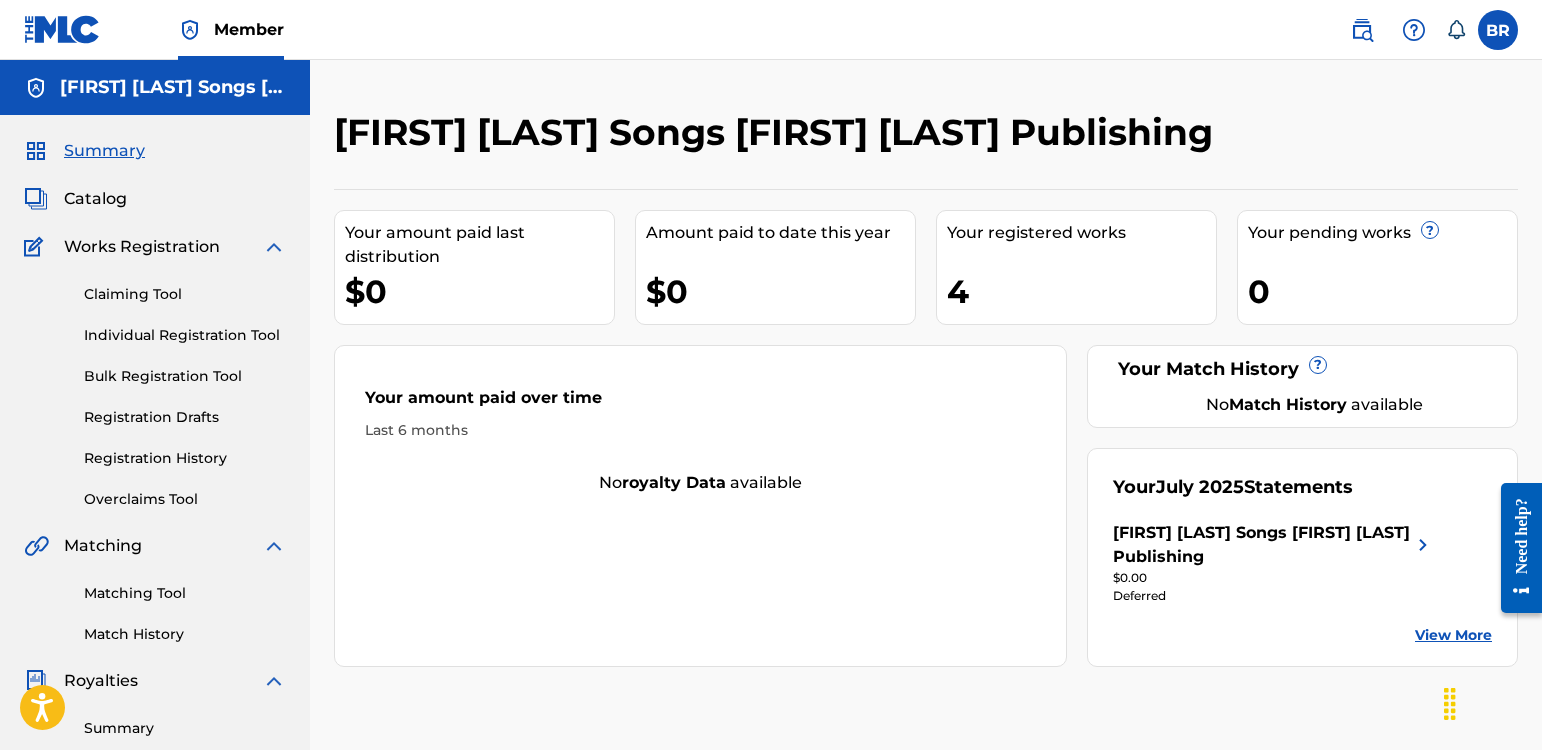 click on "Catalog" at bounding box center [95, 199] 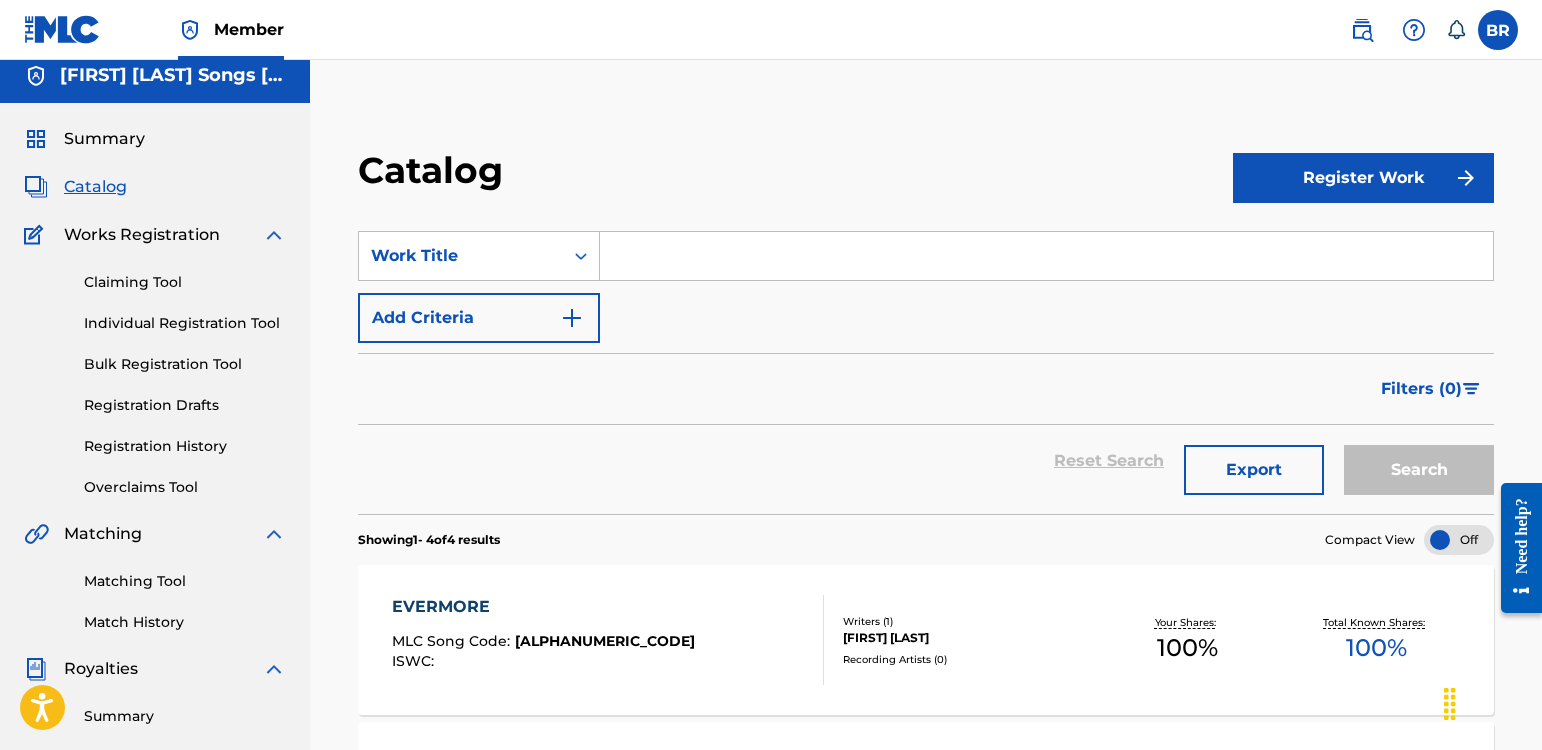 scroll, scrollTop: 0, scrollLeft: 0, axis: both 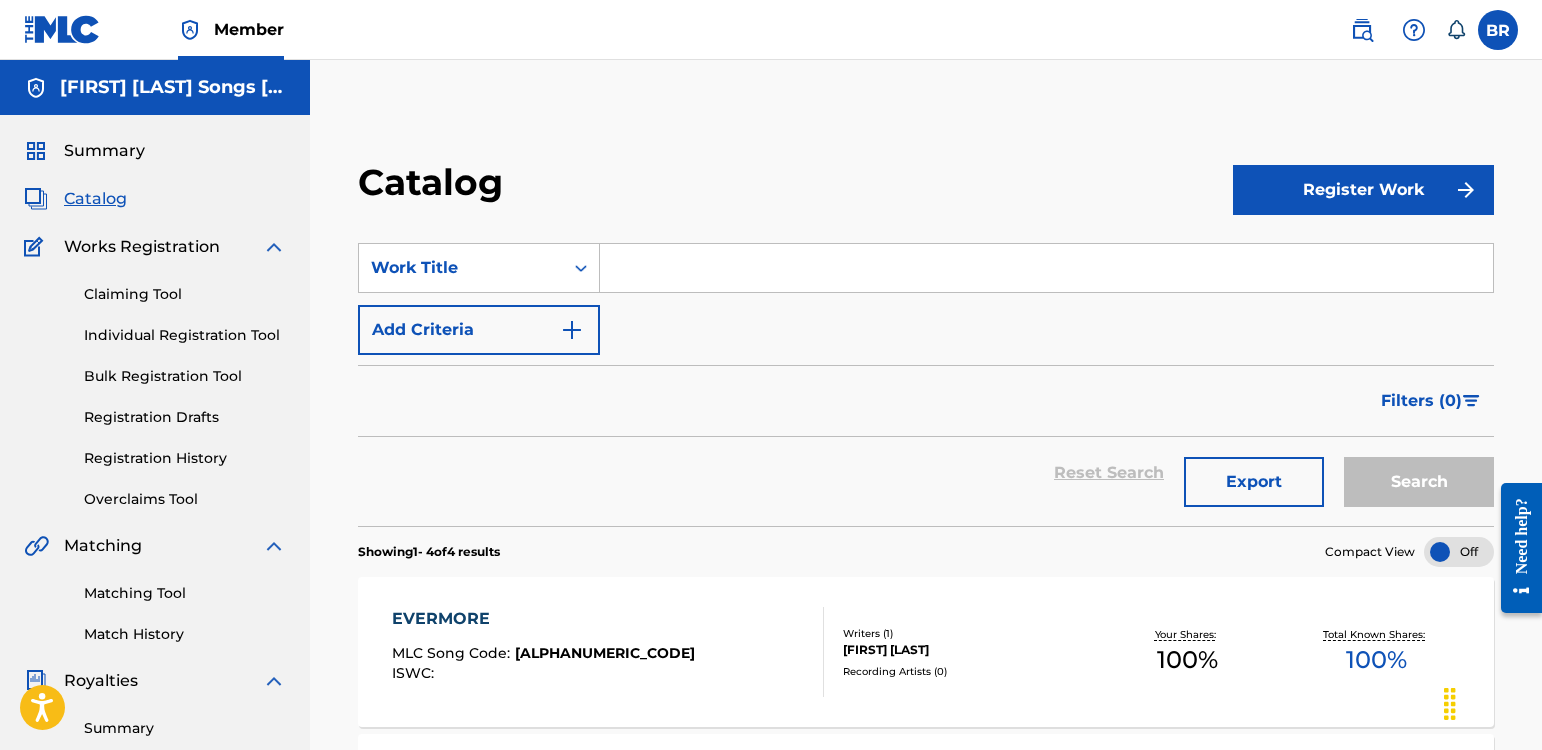 click on "Summary" at bounding box center (104, 151) 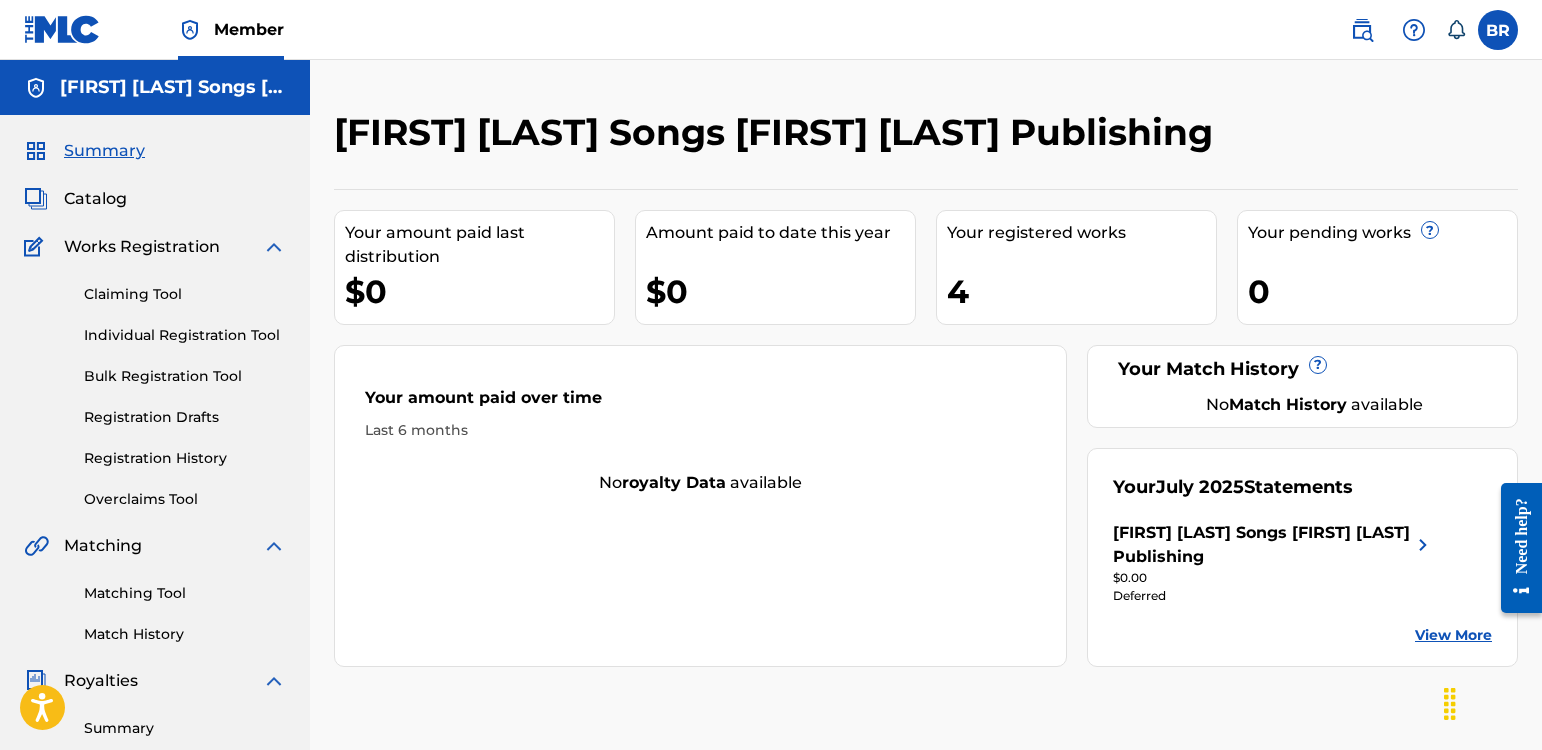 click on "0" at bounding box center [1382, 291] 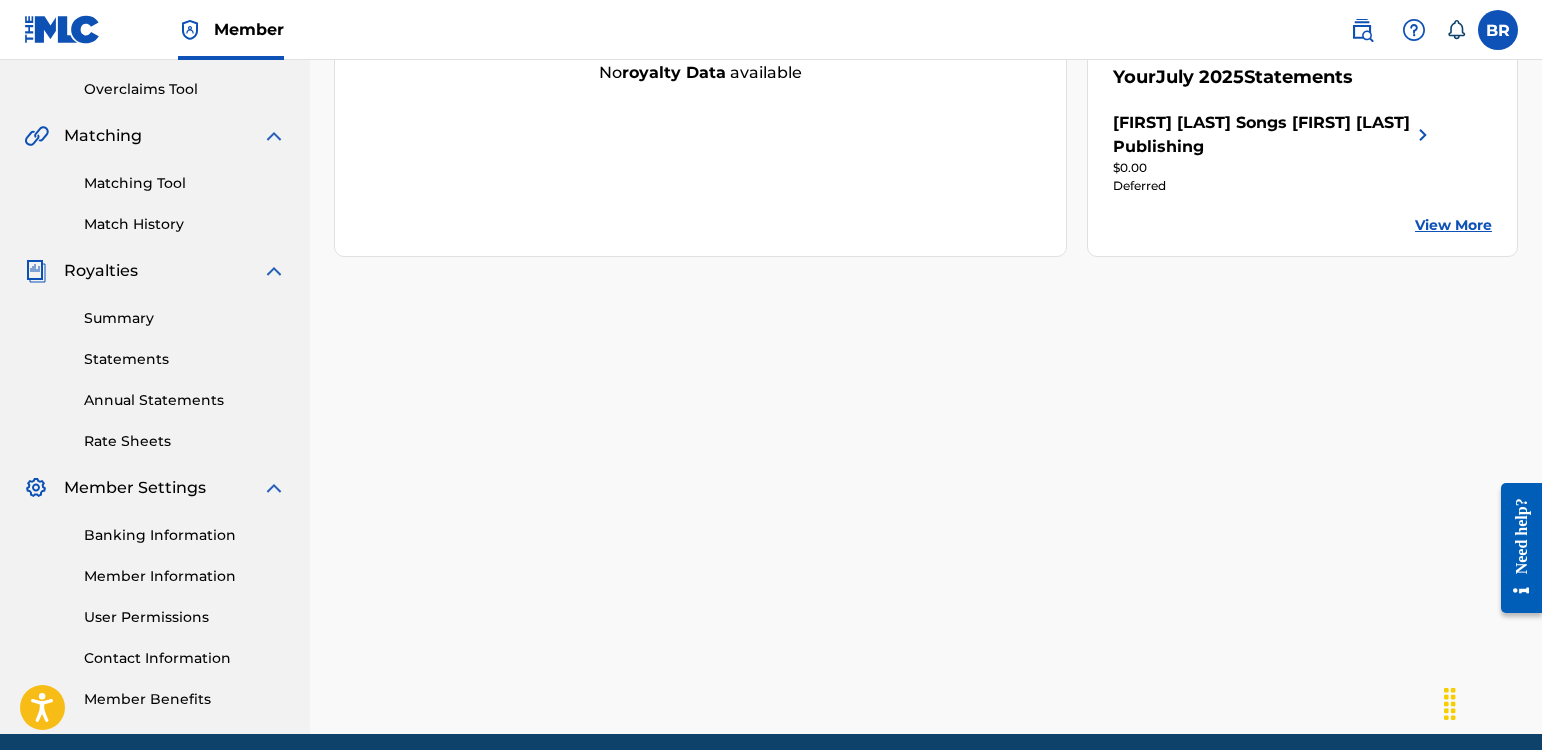 scroll, scrollTop: 226, scrollLeft: 0, axis: vertical 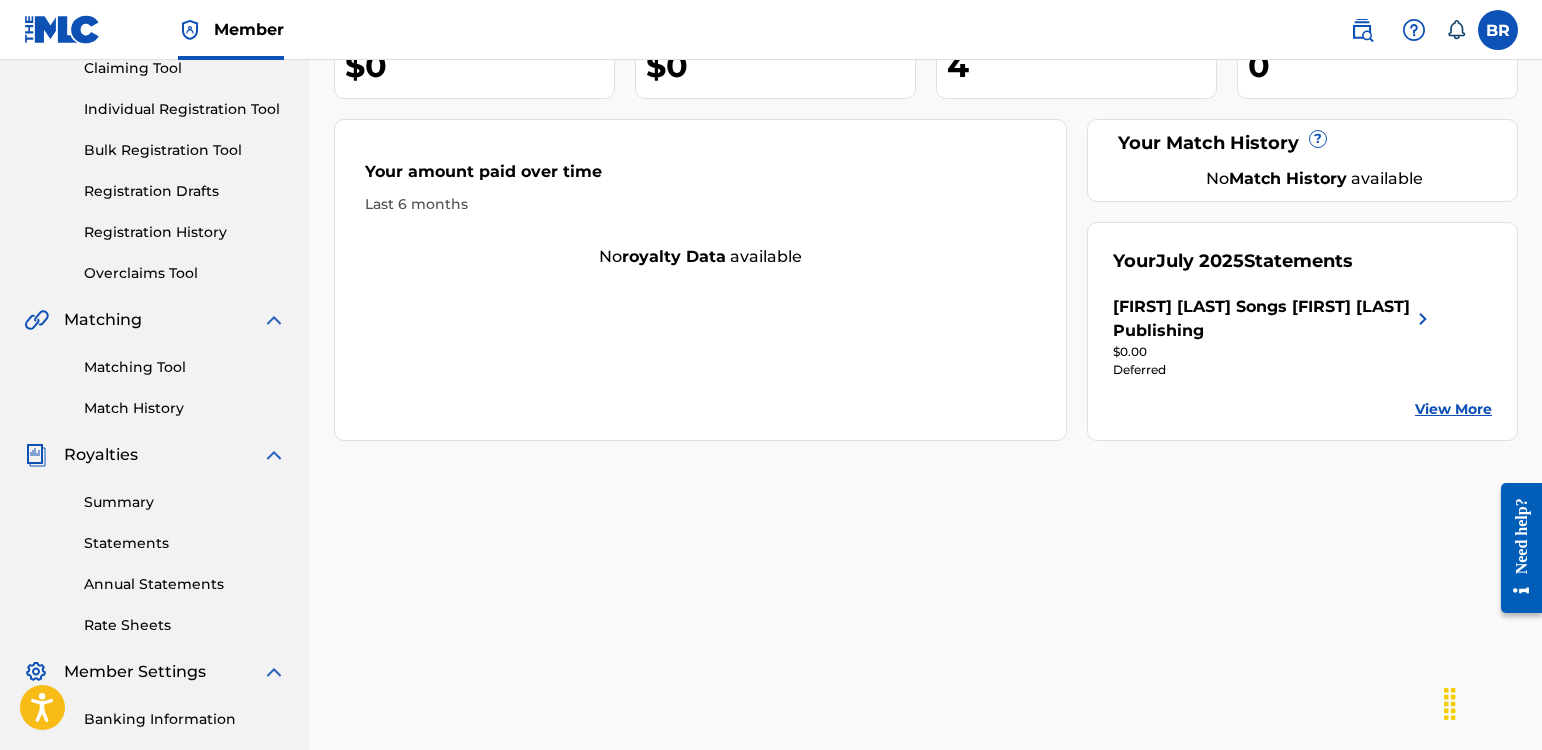 click on "Registration History" at bounding box center (185, 232) 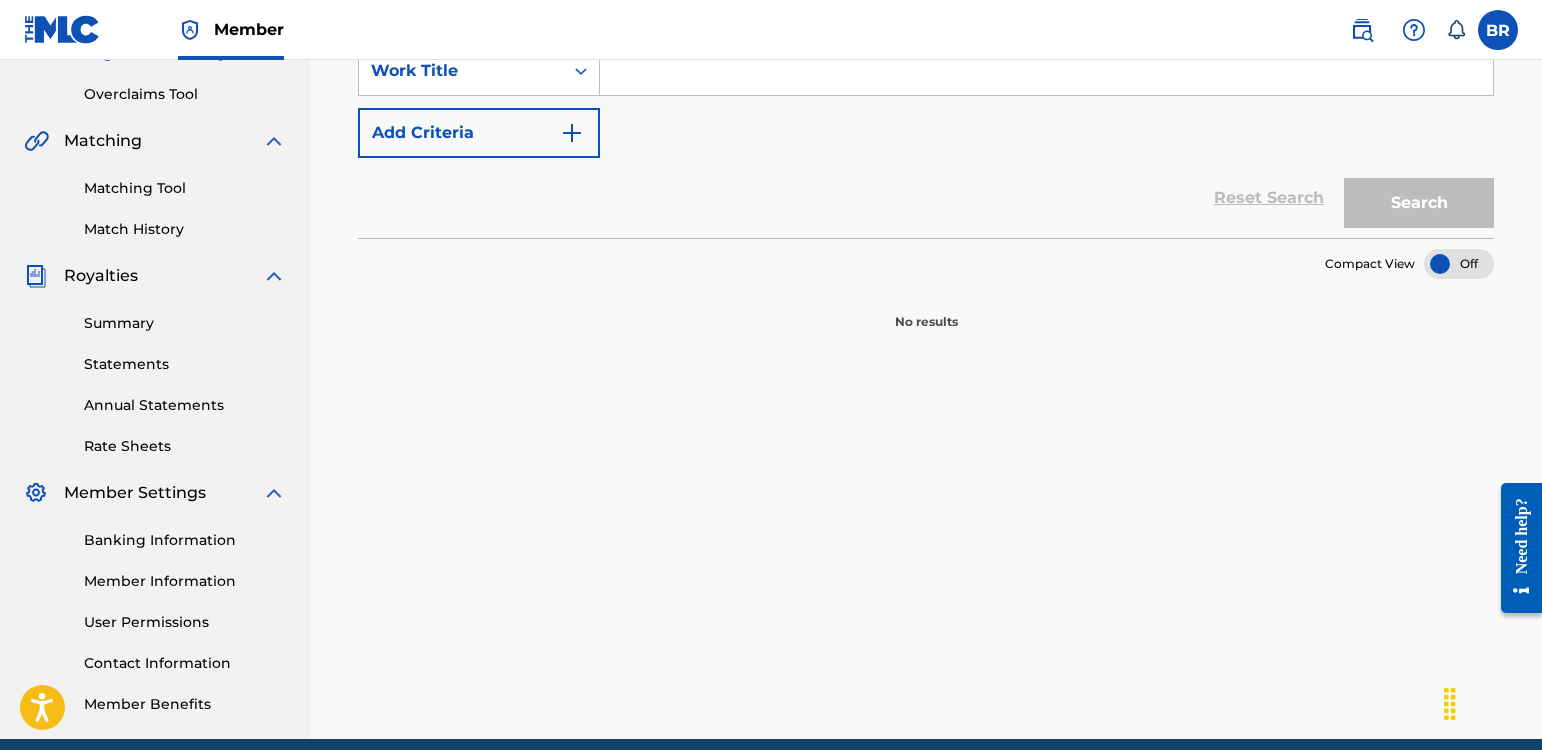 scroll, scrollTop: 0, scrollLeft: 0, axis: both 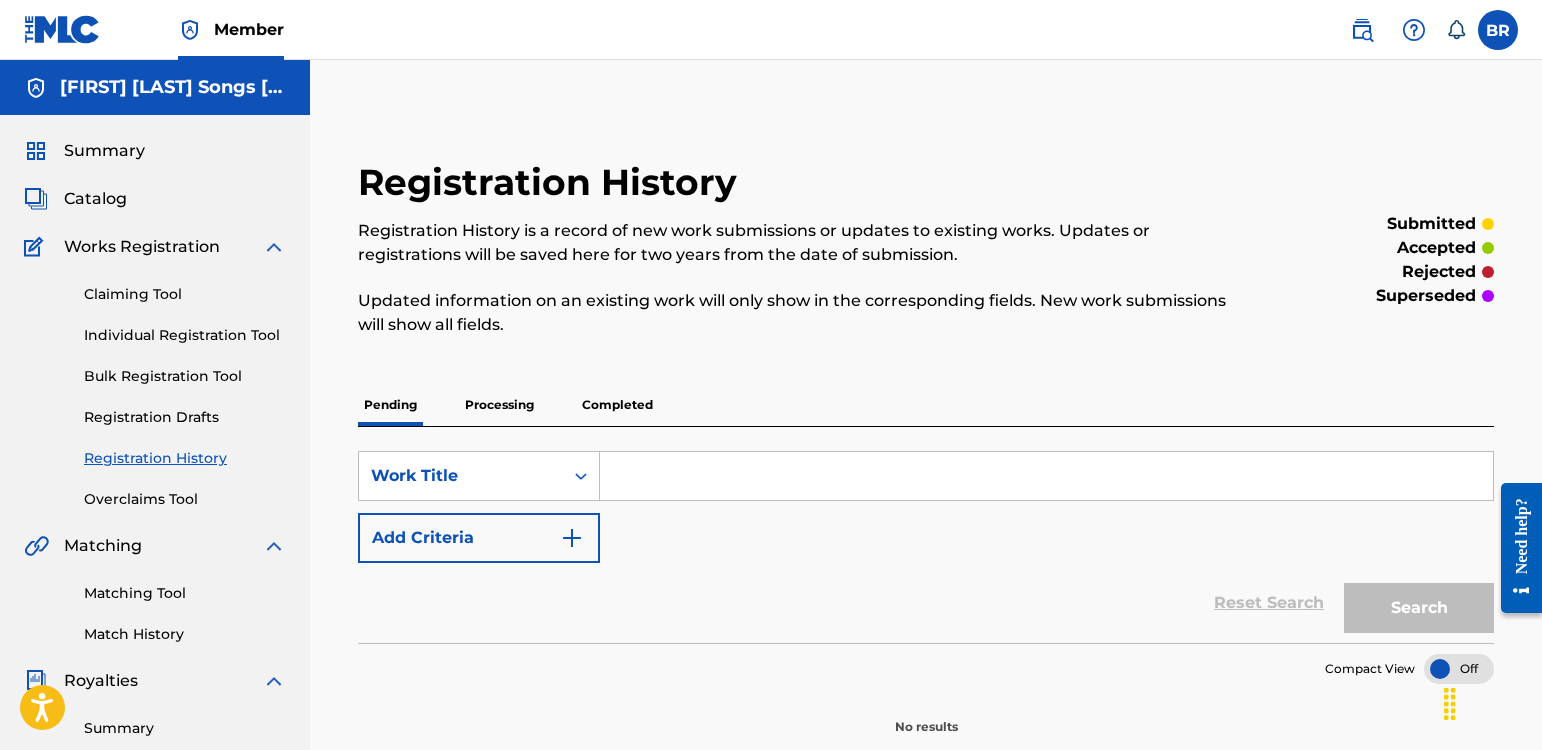 click on "Completed" at bounding box center [617, 405] 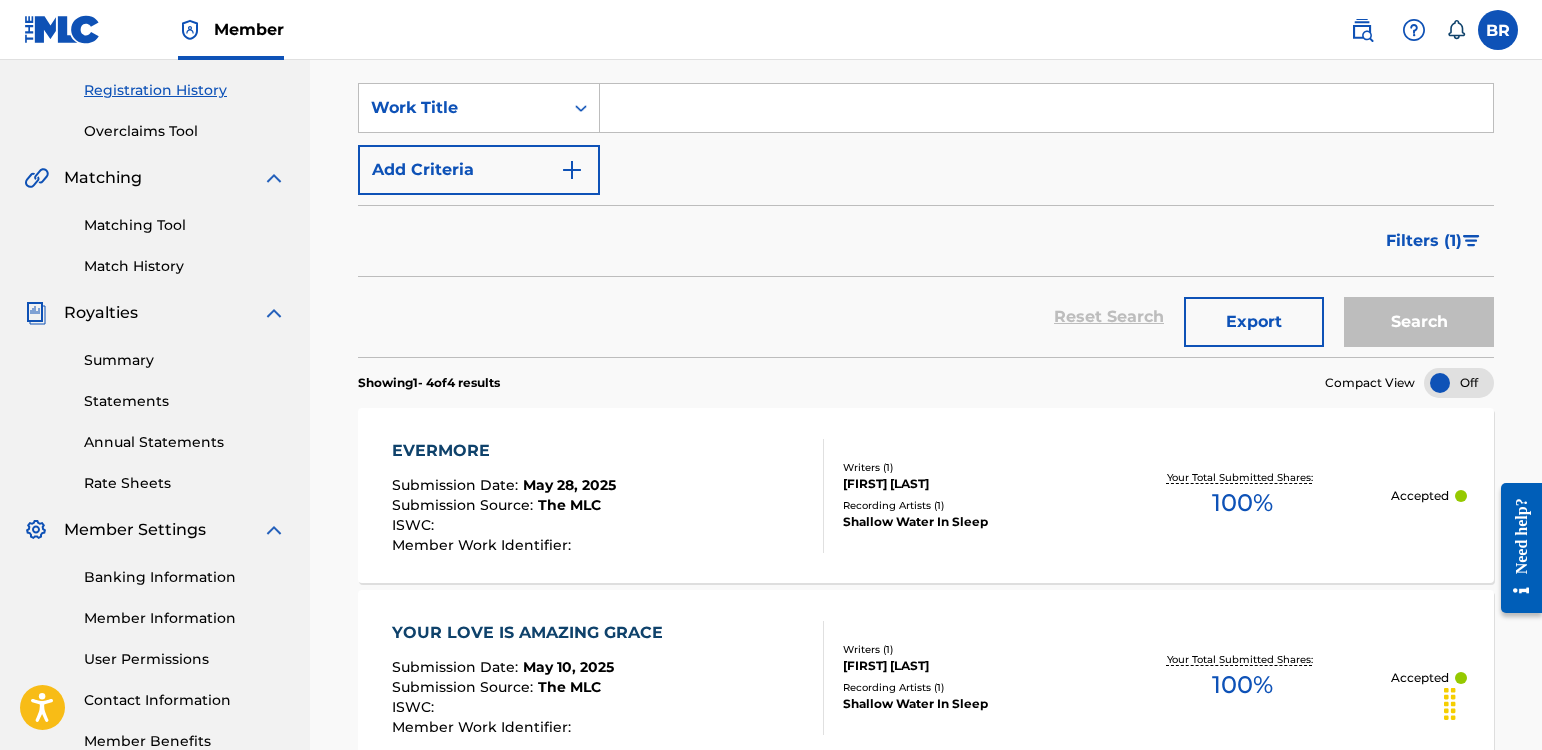 scroll, scrollTop: 0, scrollLeft: 0, axis: both 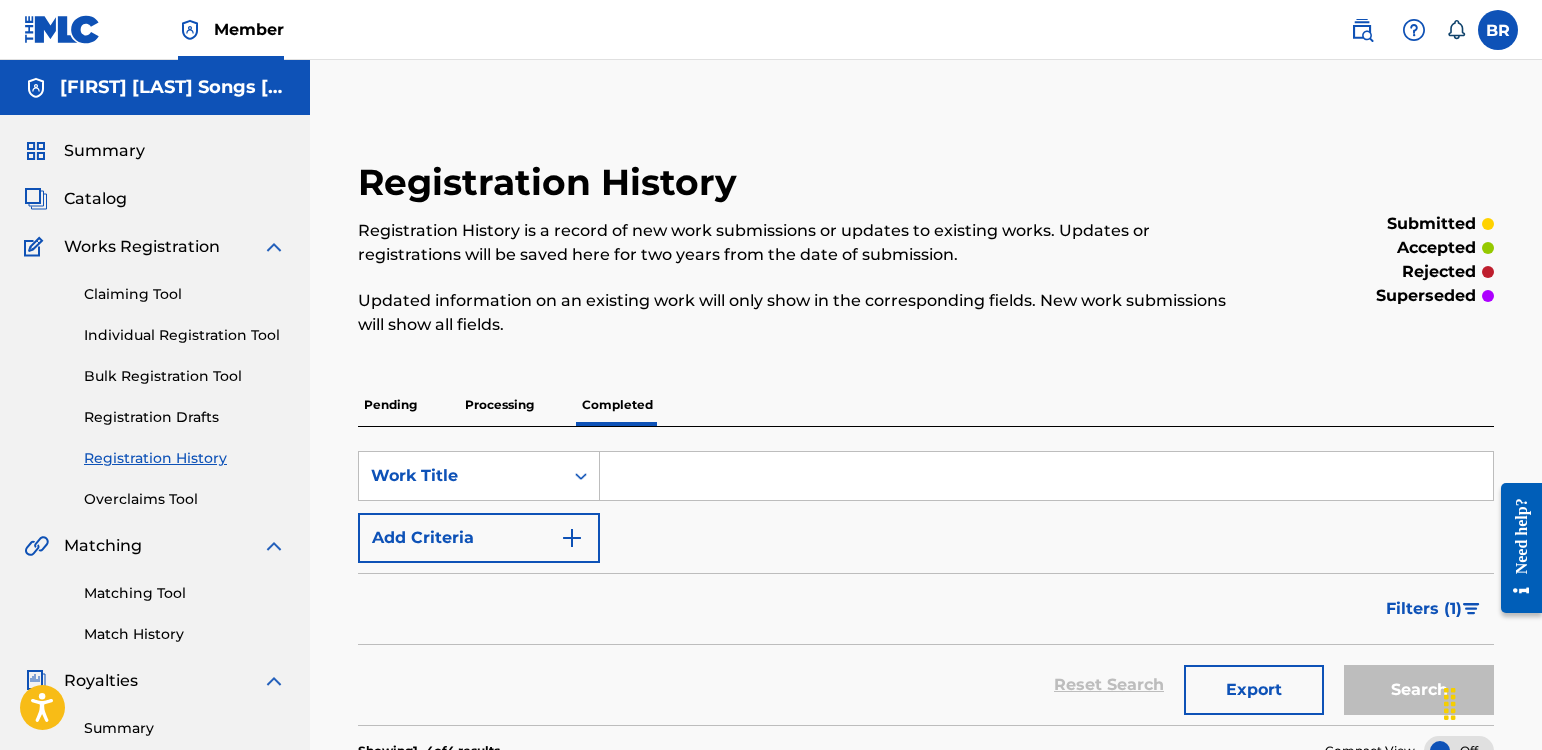 click on "Catalog" at bounding box center [95, 199] 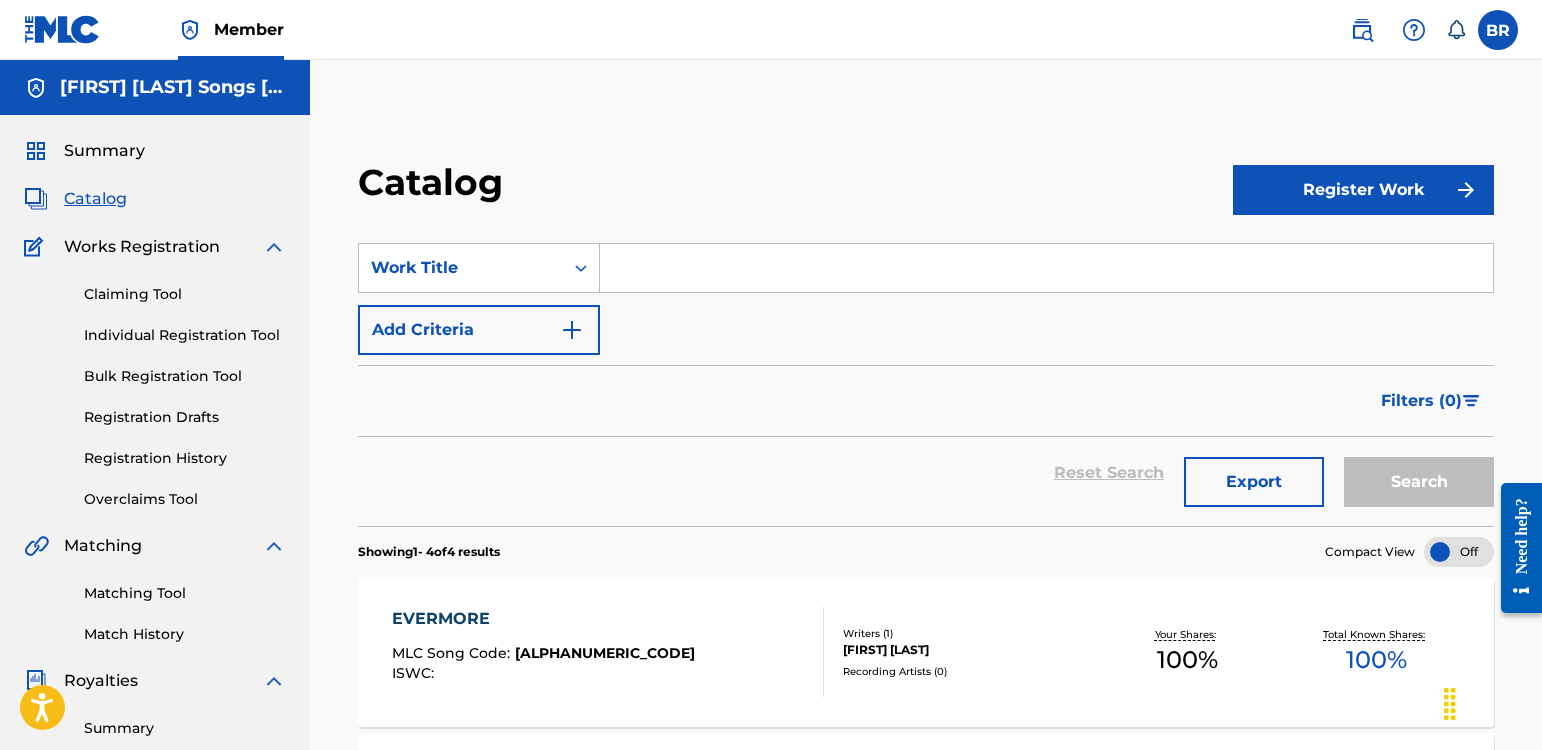 click at bounding box center (1498, 30) 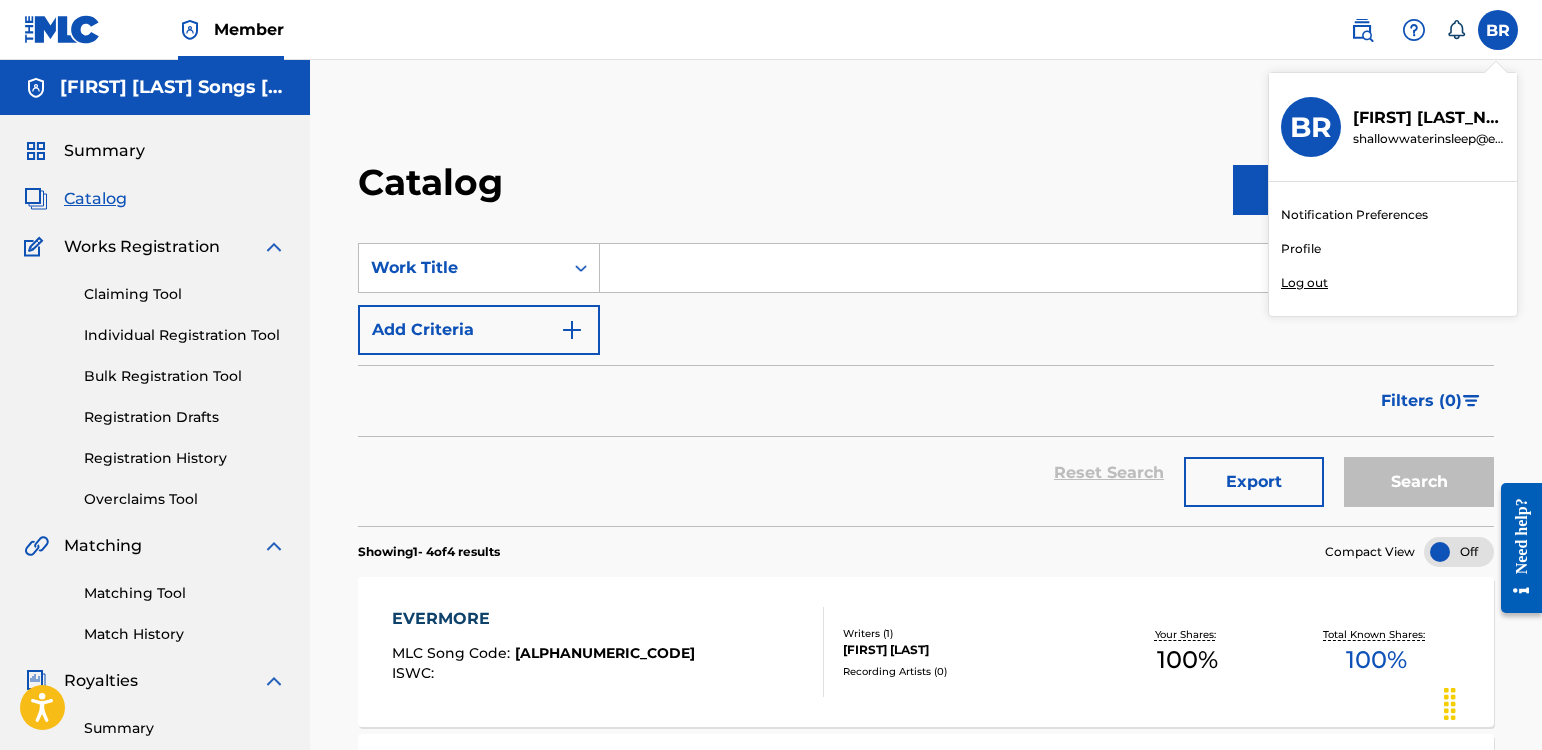 click on "Log out" at bounding box center (1304, 283) 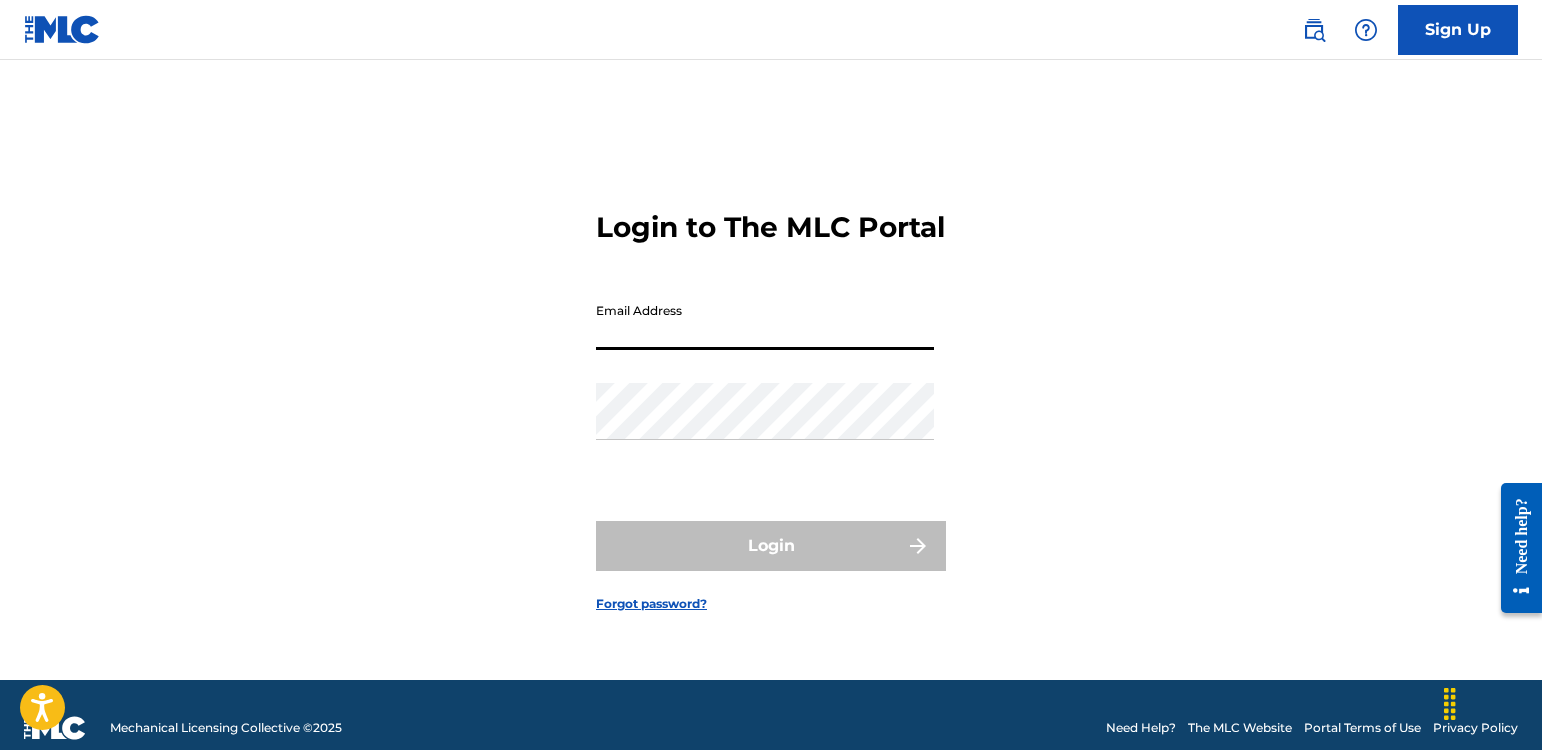 type on "shallowwaterinsleep@example.com" 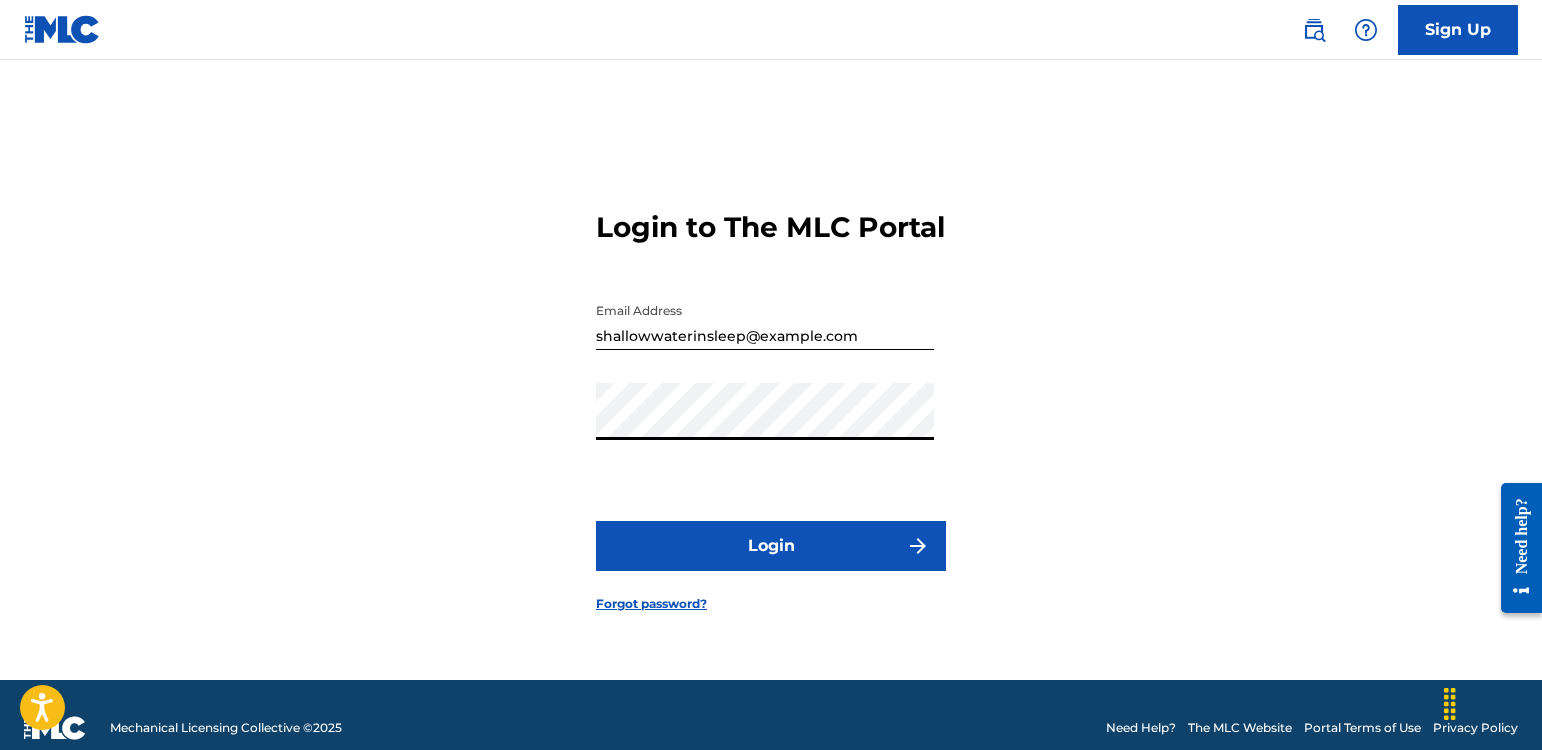 click on "Login" at bounding box center (771, 546) 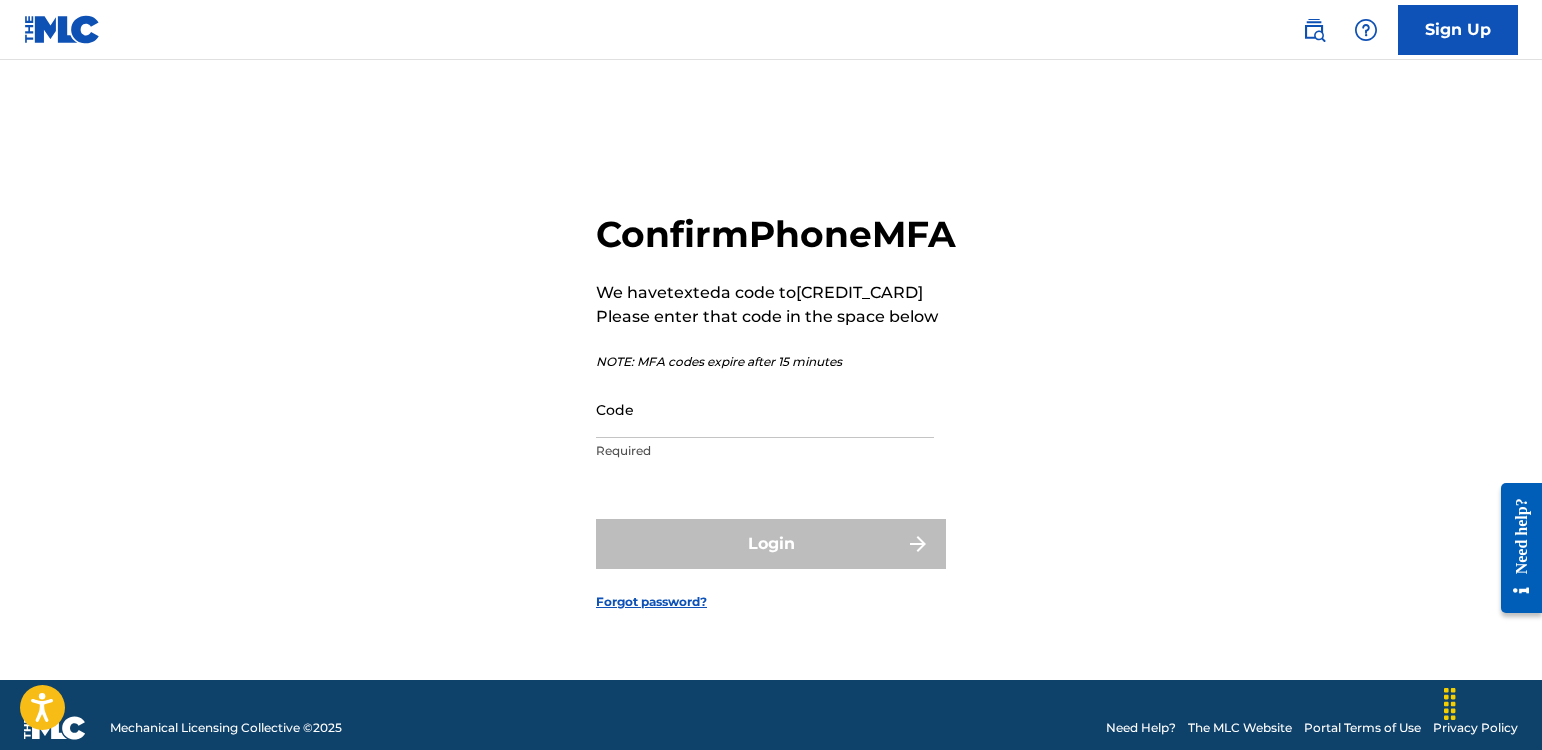 click on "Code" at bounding box center [765, 409] 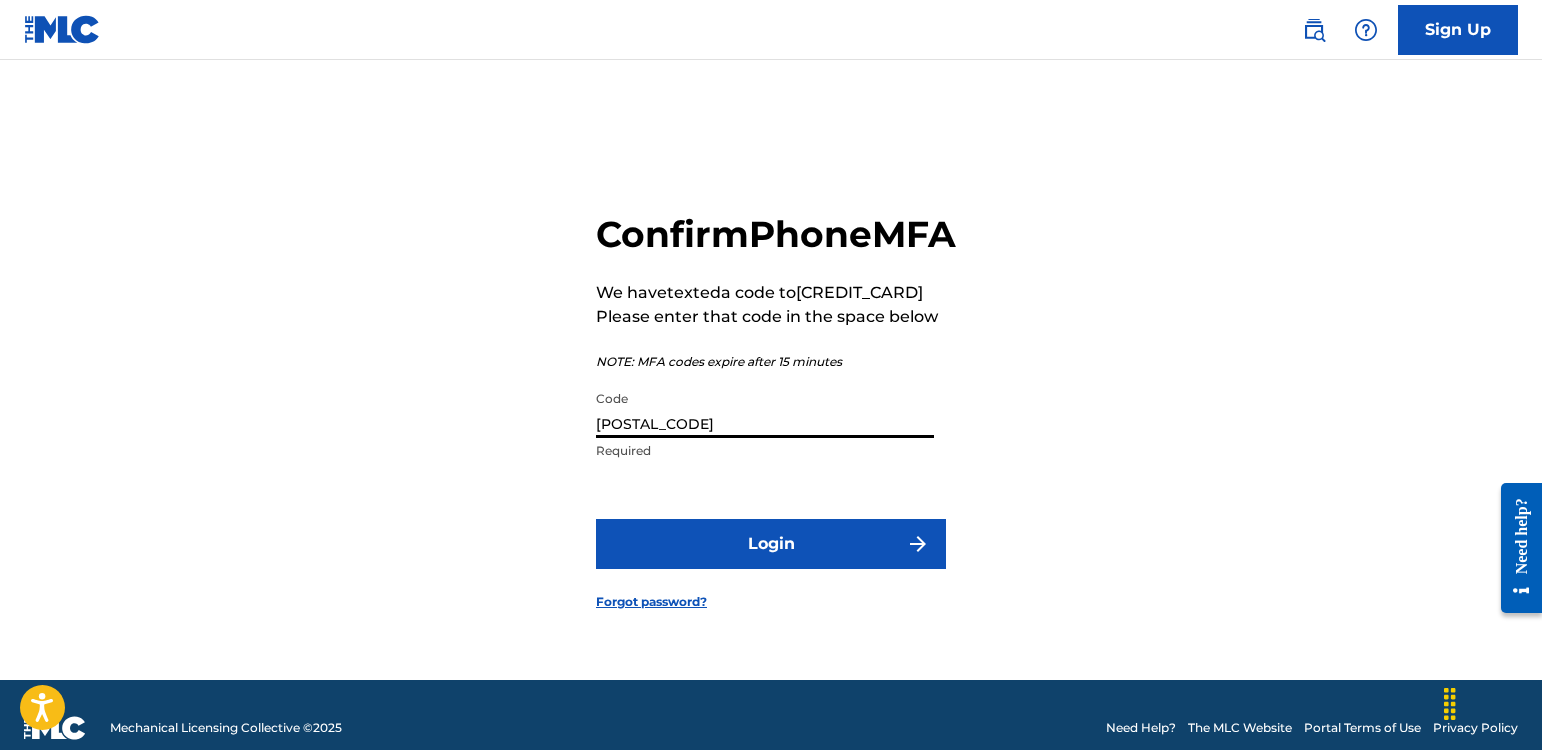 type on "[POSTAL_CODE]" 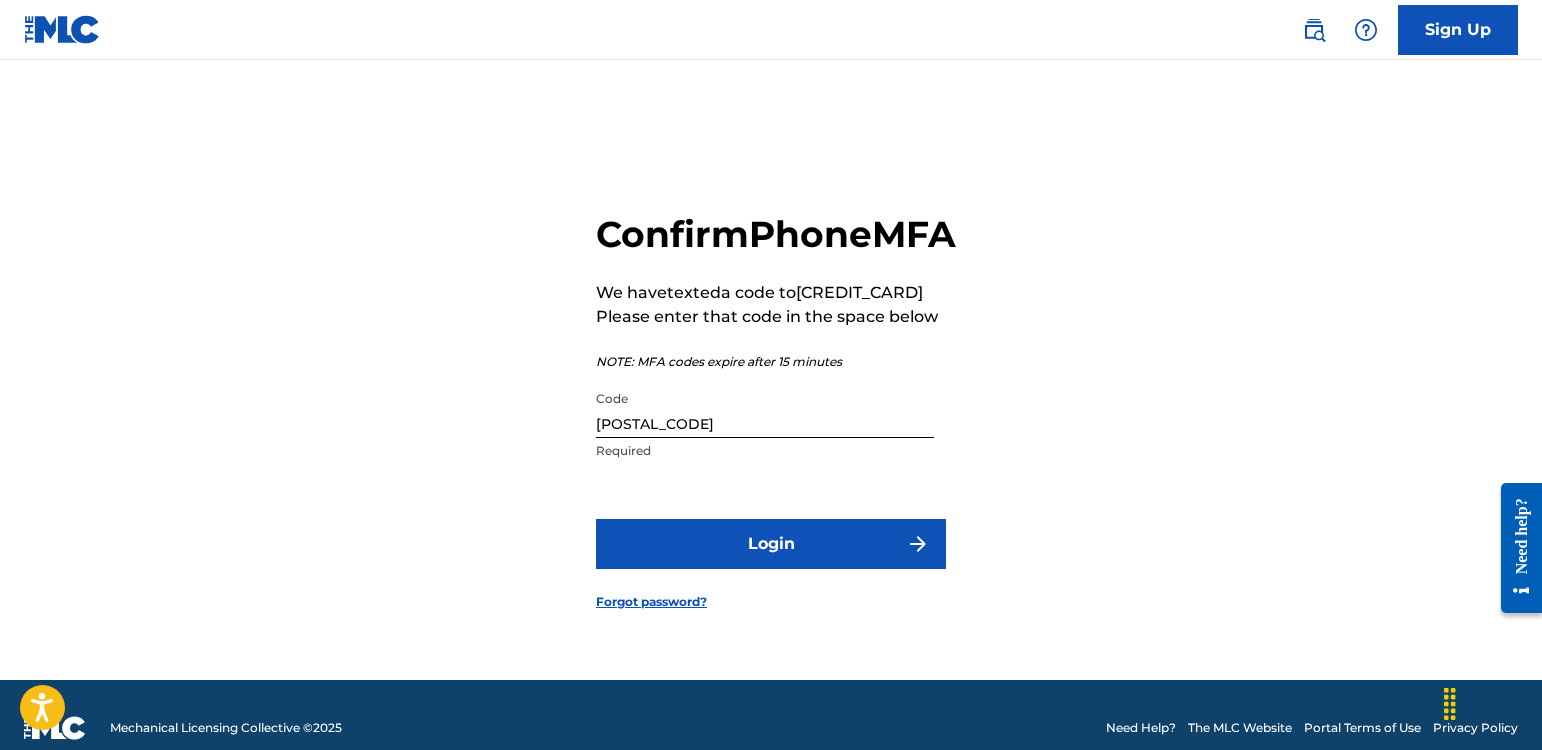 click on "Login" at bounding box center (771, 544) 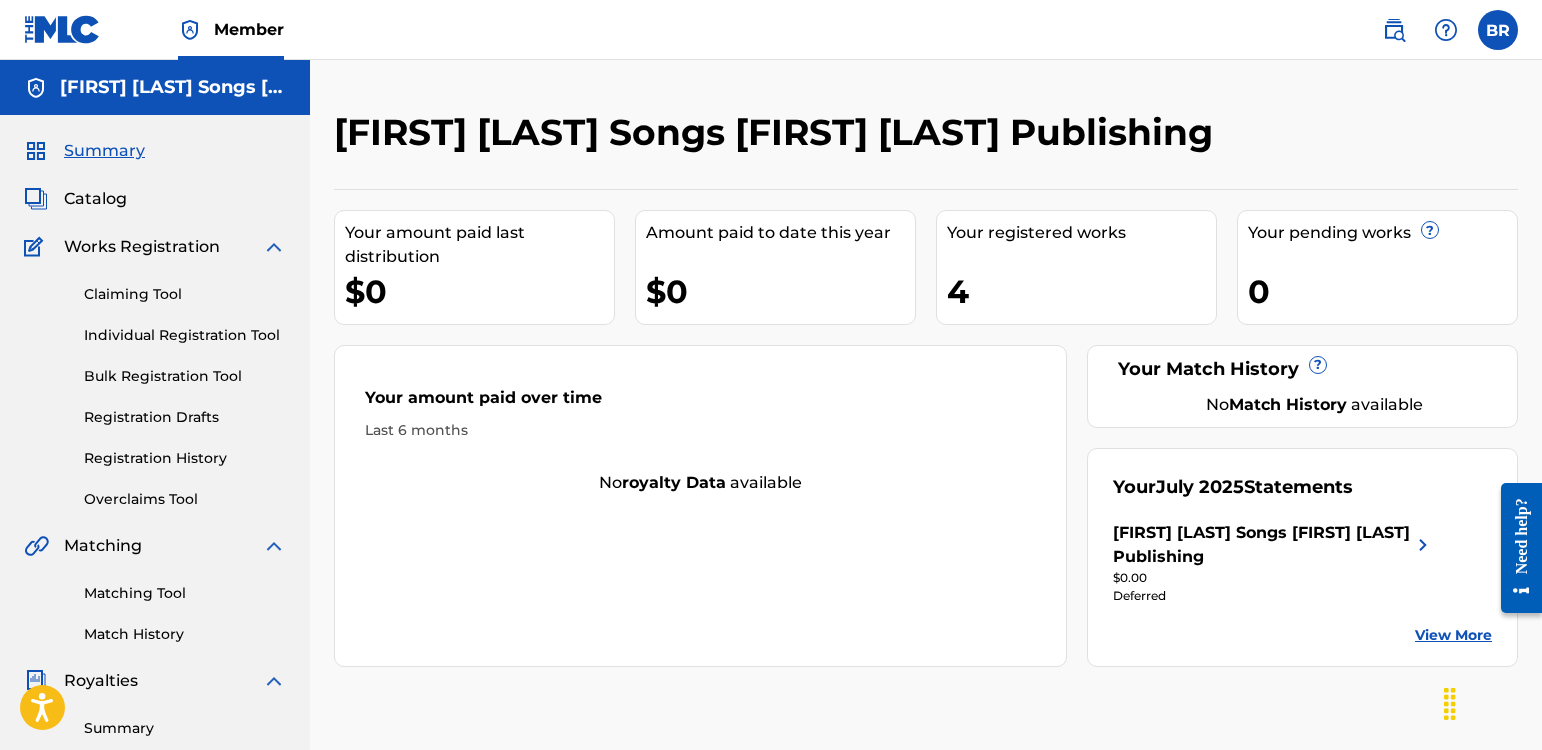 click on "Catalog" at bounding box center [95, 199] 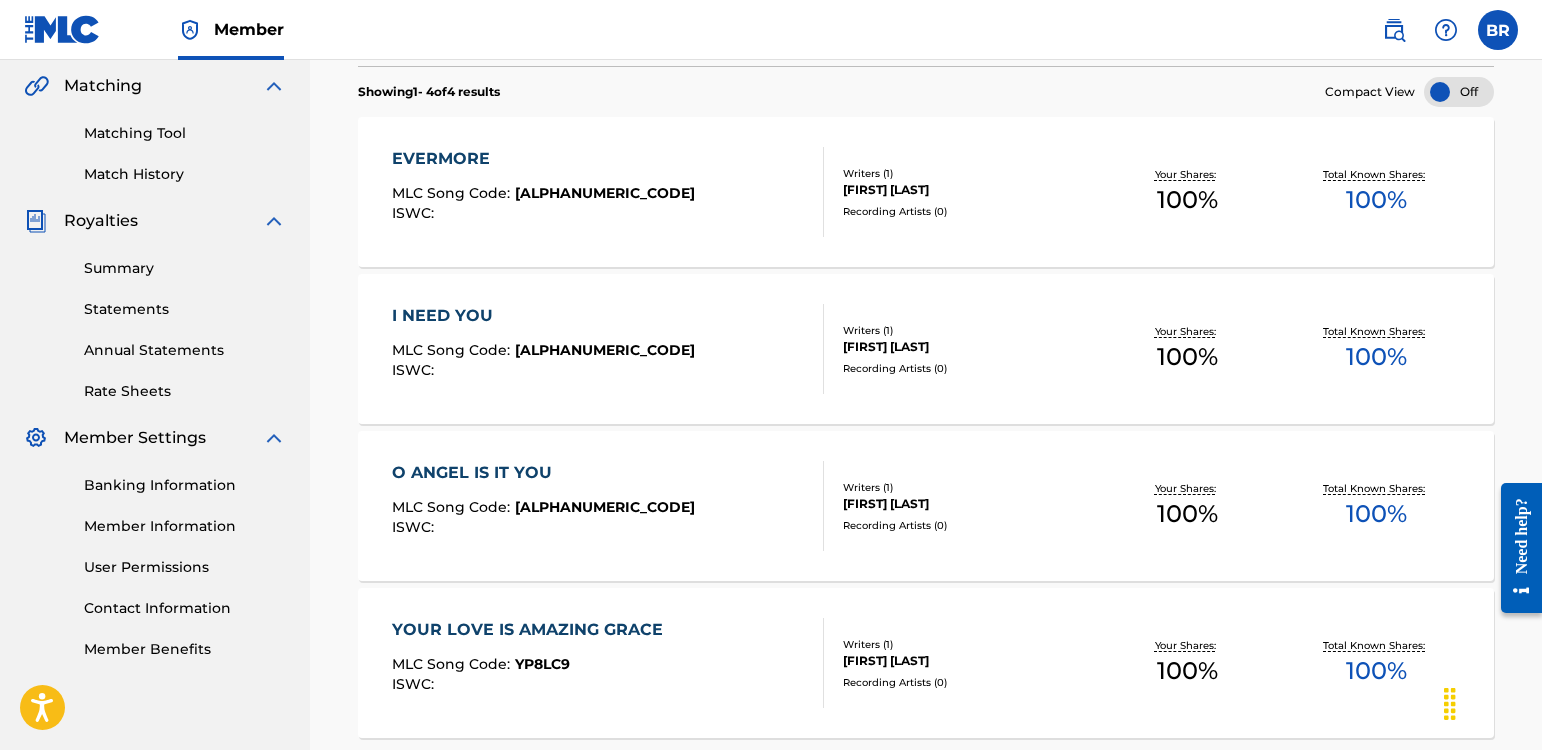 scroll, scrollTop: 584, scrollLeft: 0, axis: vertical 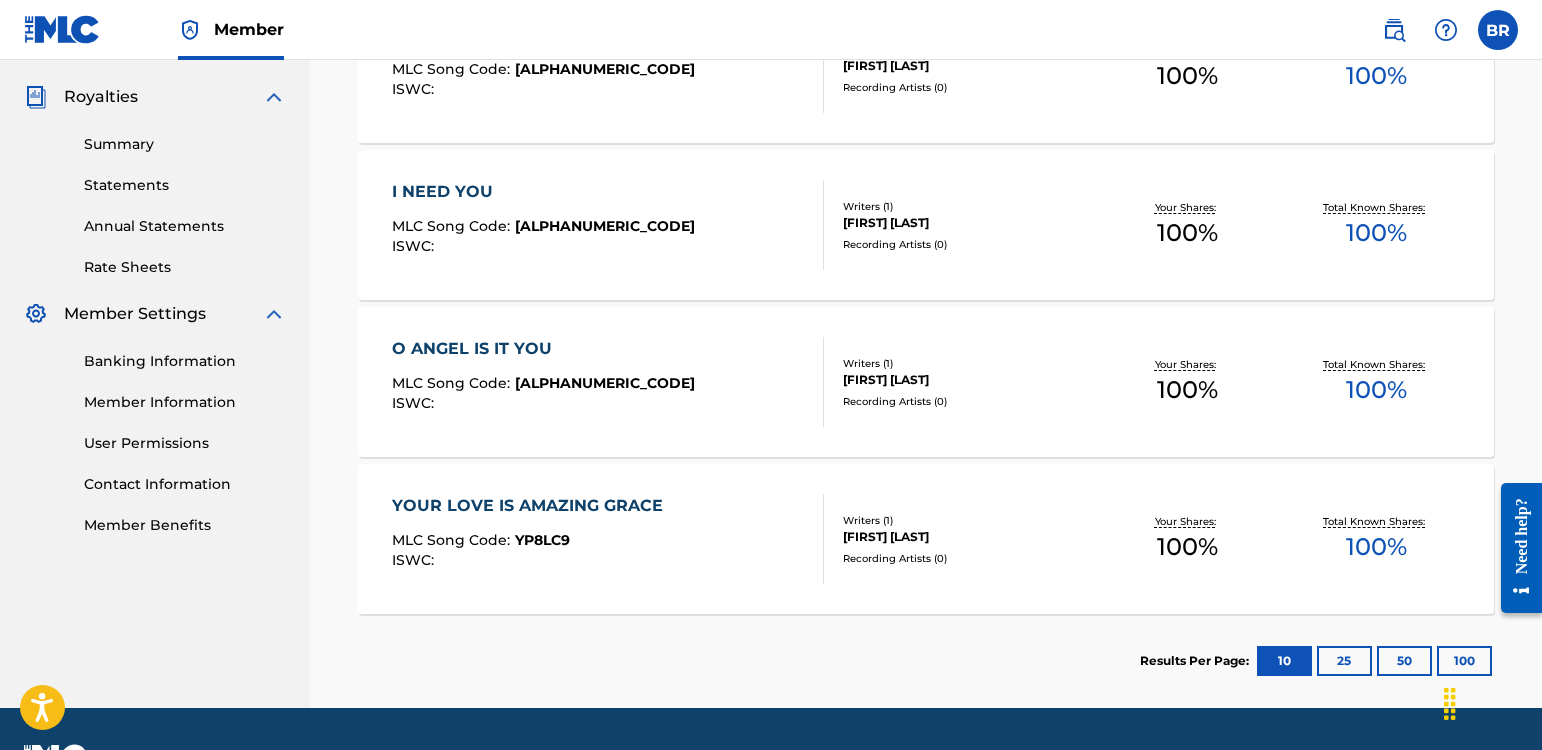 click on "25" at bounding box center [1344, 661] 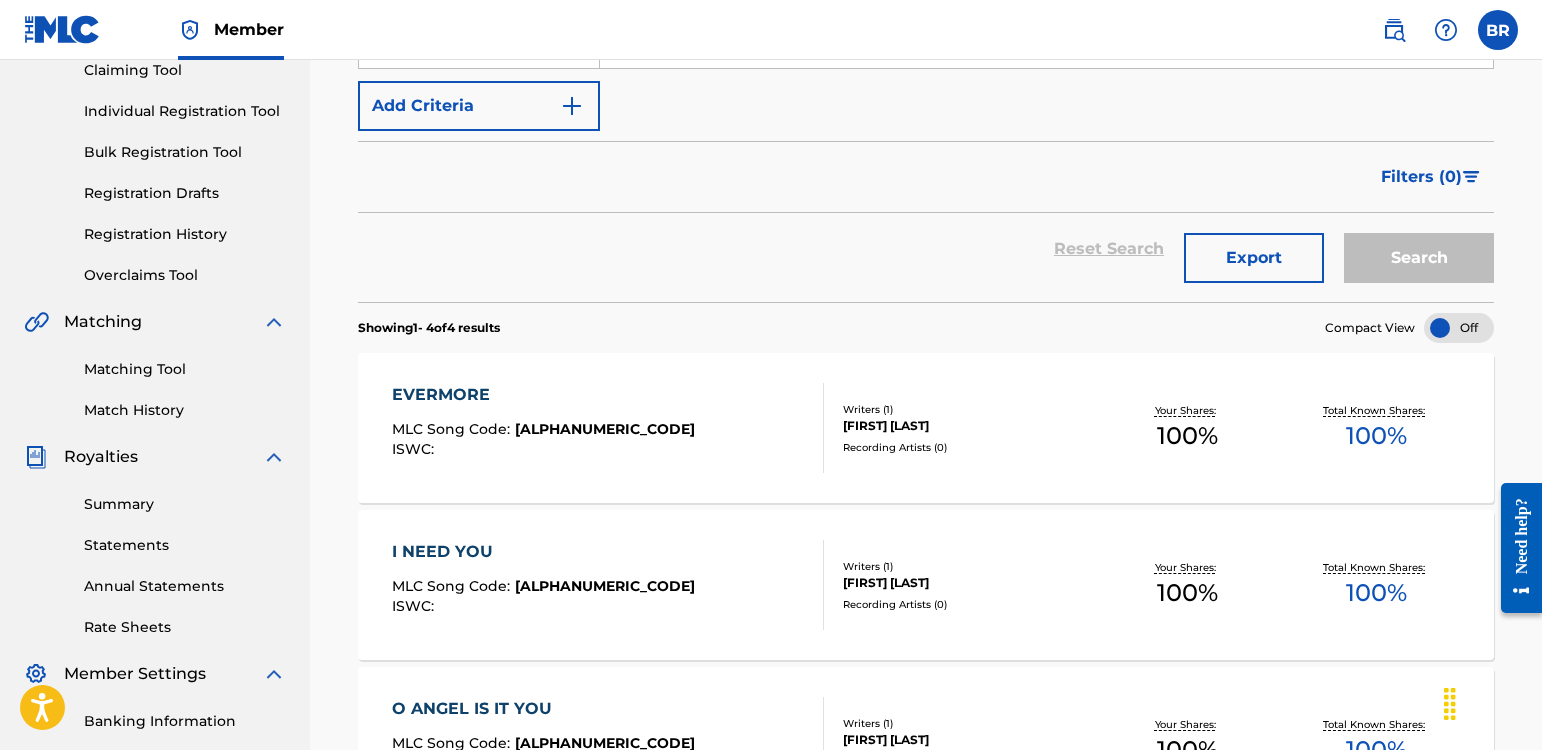 scroll, scrollTop: 0, scrollLeft: 0, axis: both 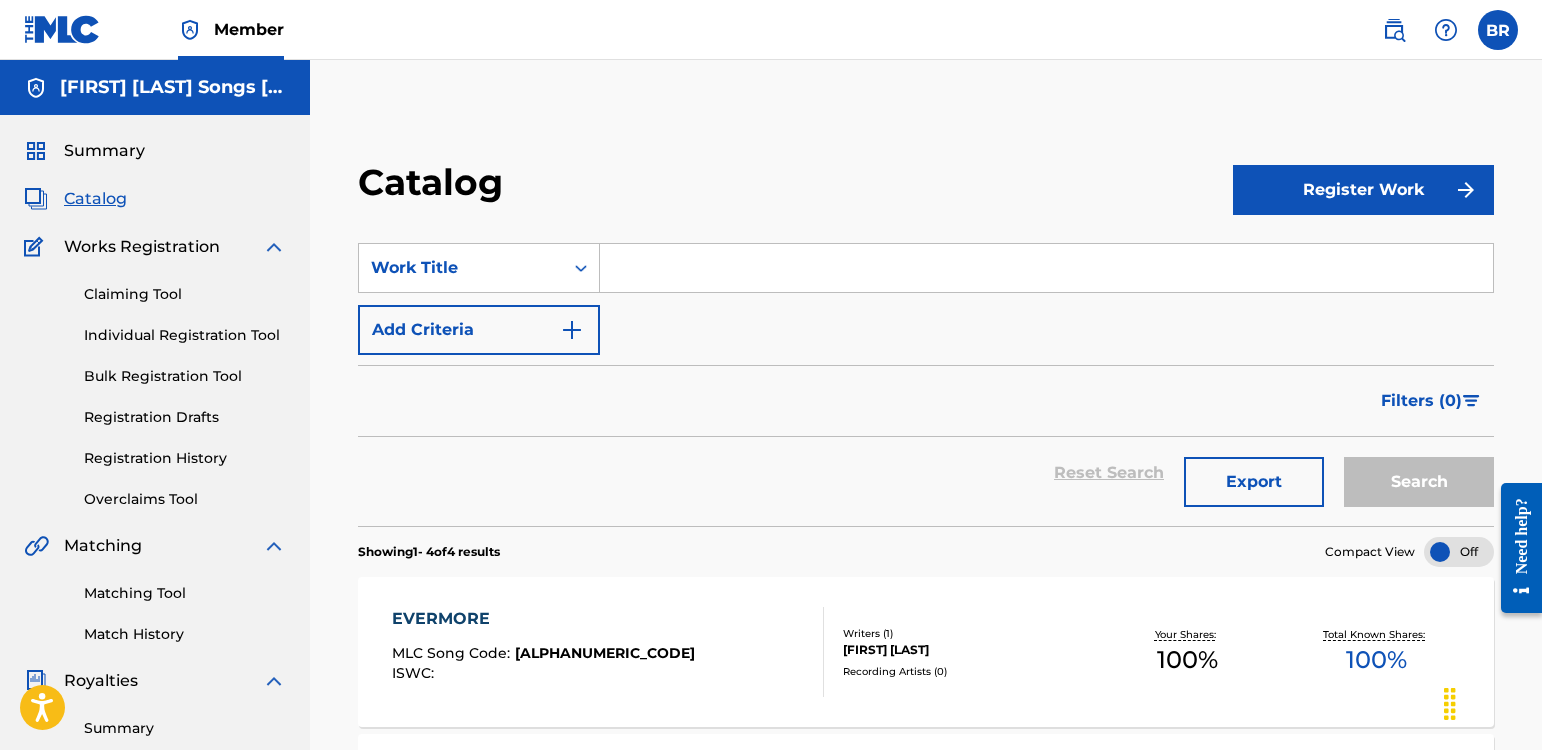 click on "Summary" at bounding box center (104, 151) 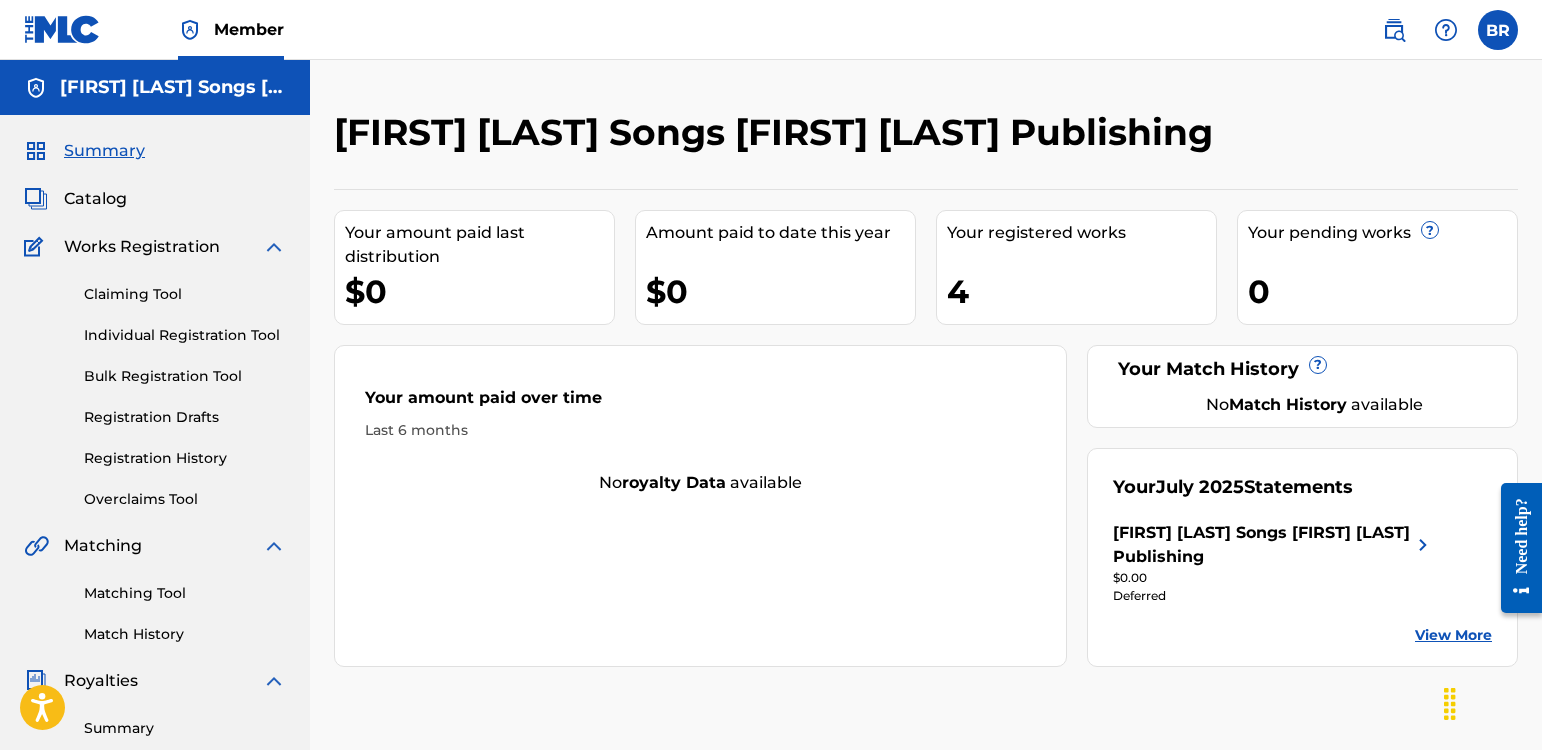click on "[FIRST] [LAST] Songs [FIRST] [LAST] Publishing" at bounding box center [1262, 545] 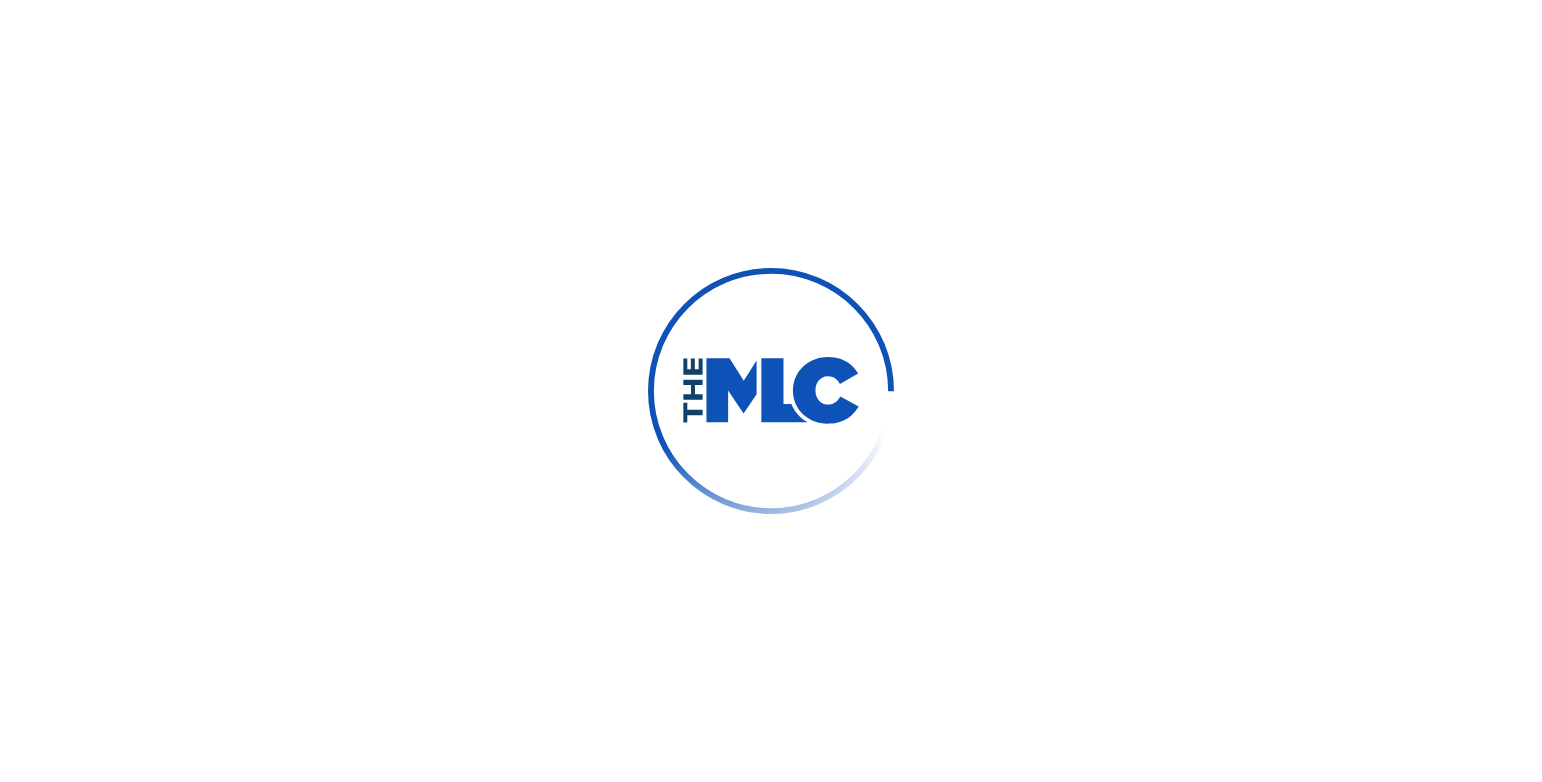 scroll, scrollTop: 0, scrollLeft: 0, axis: both 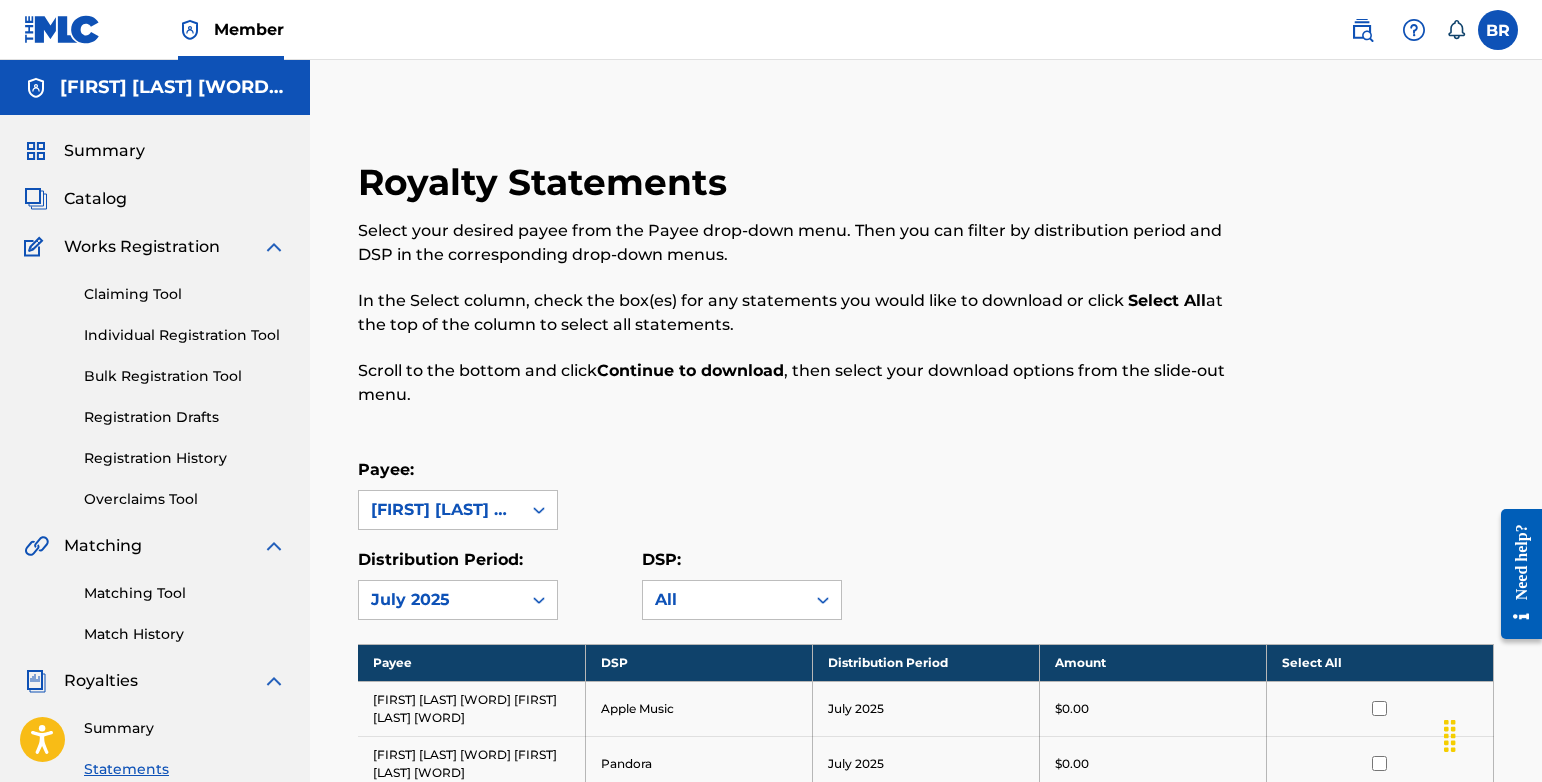click on "Summary" at bounding box center [104, 151] 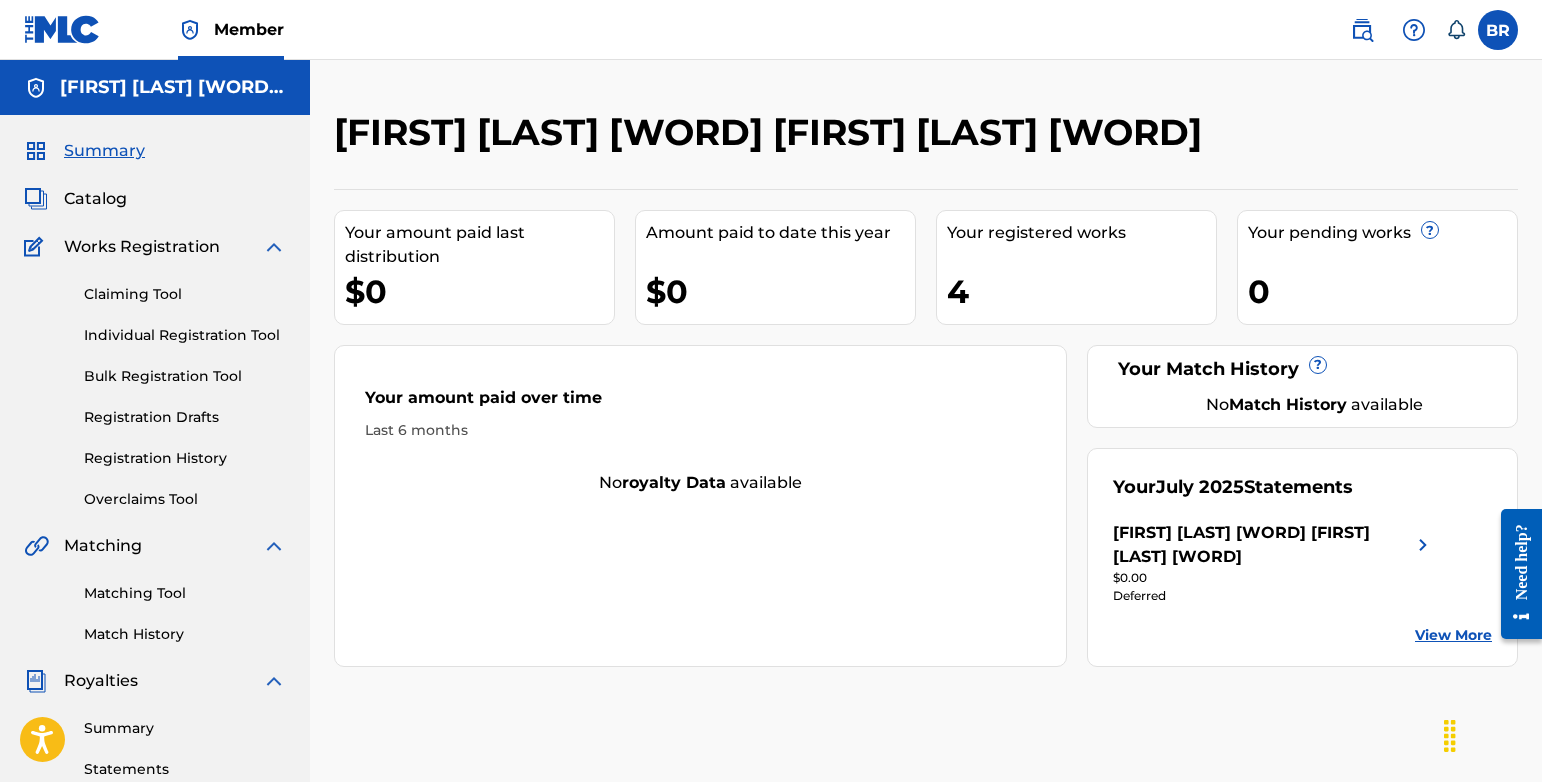 click on "Registration Drafts" at bounding box center (185, 417) 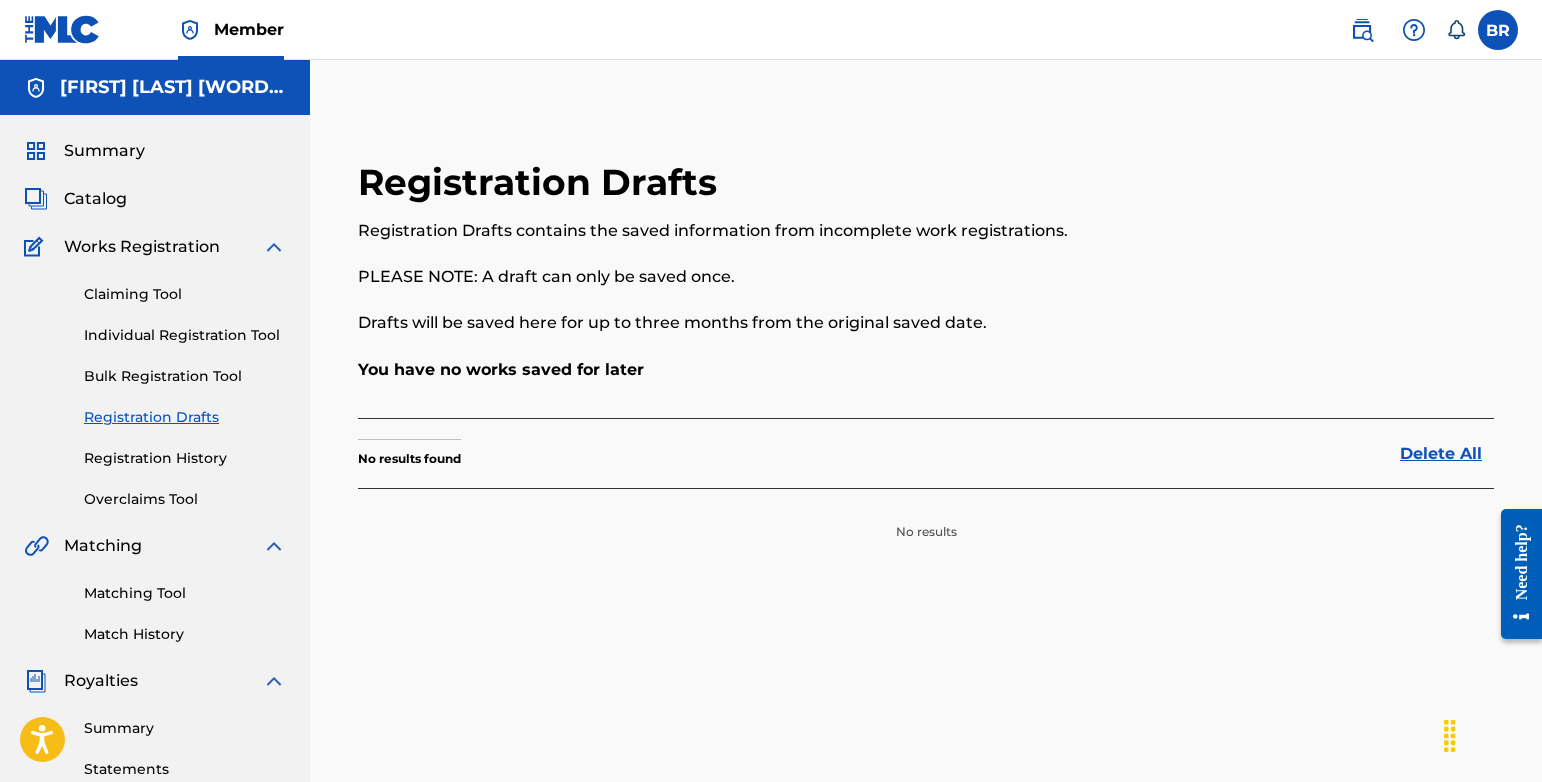 click on "Registration History" at bounding box center (185, 458) 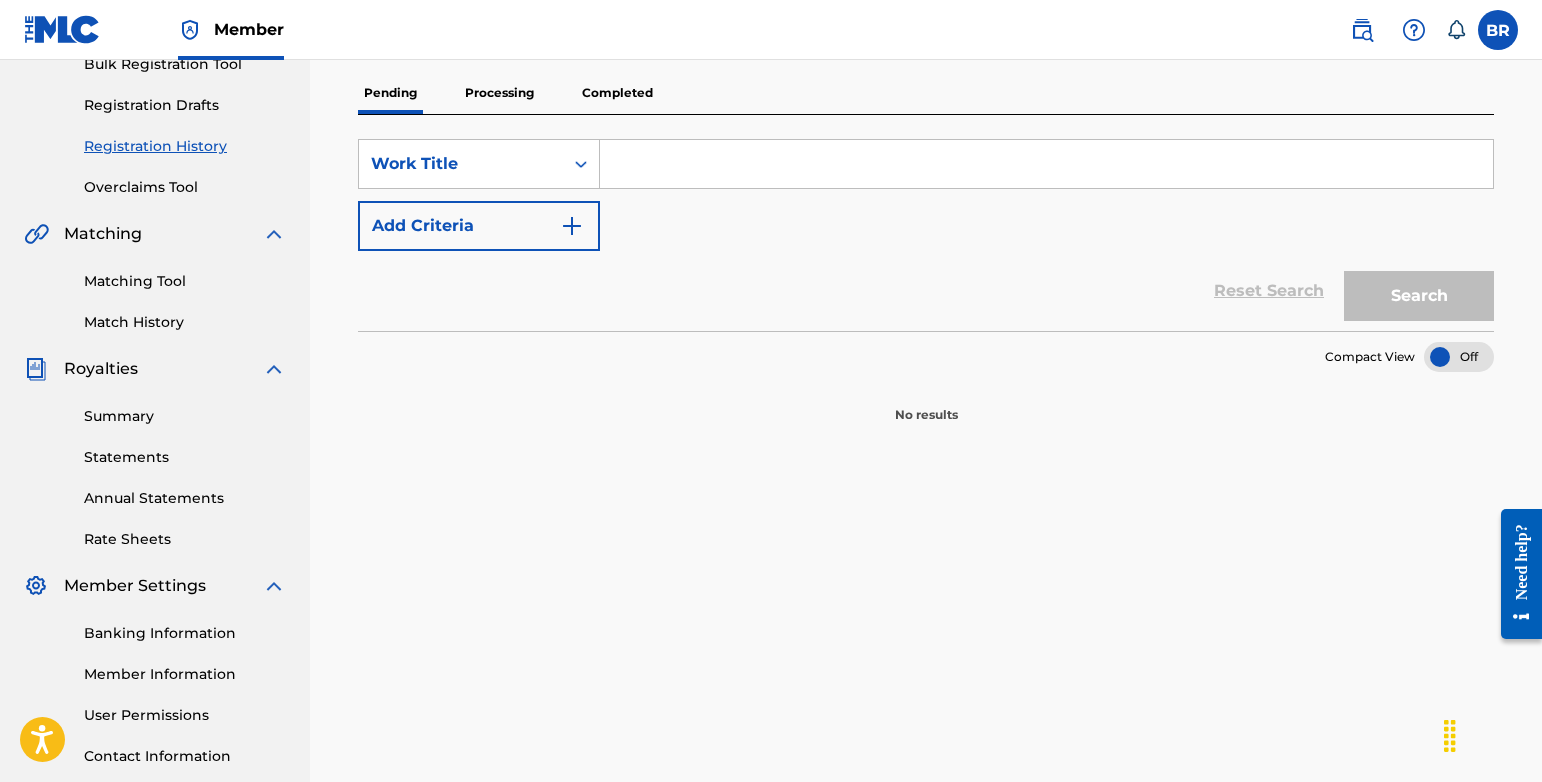 scroll, scrollTop: 125, scrollLeft: 0, axis: vertical 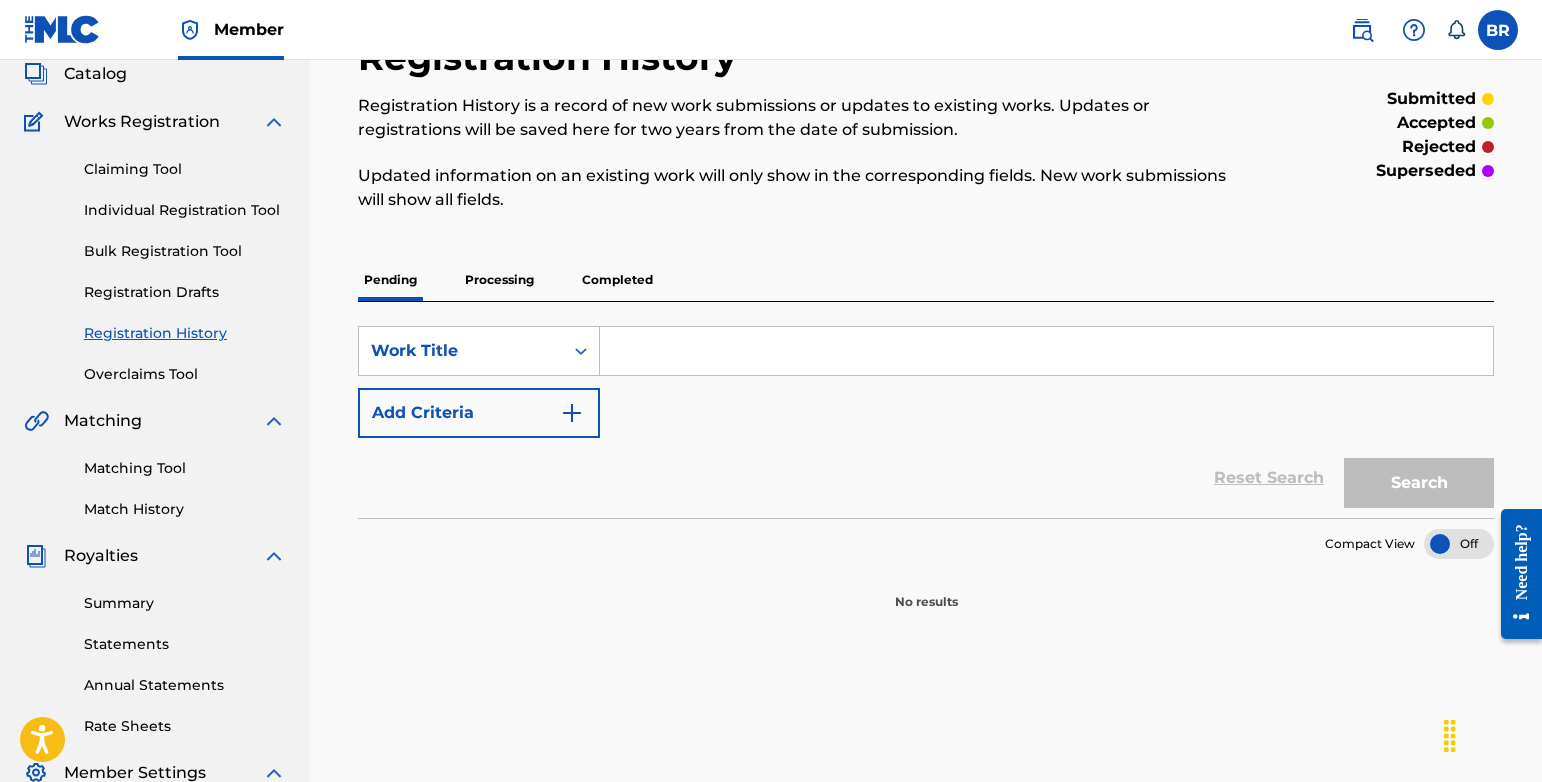 click on "Processing" at bounding box center (499, 280) 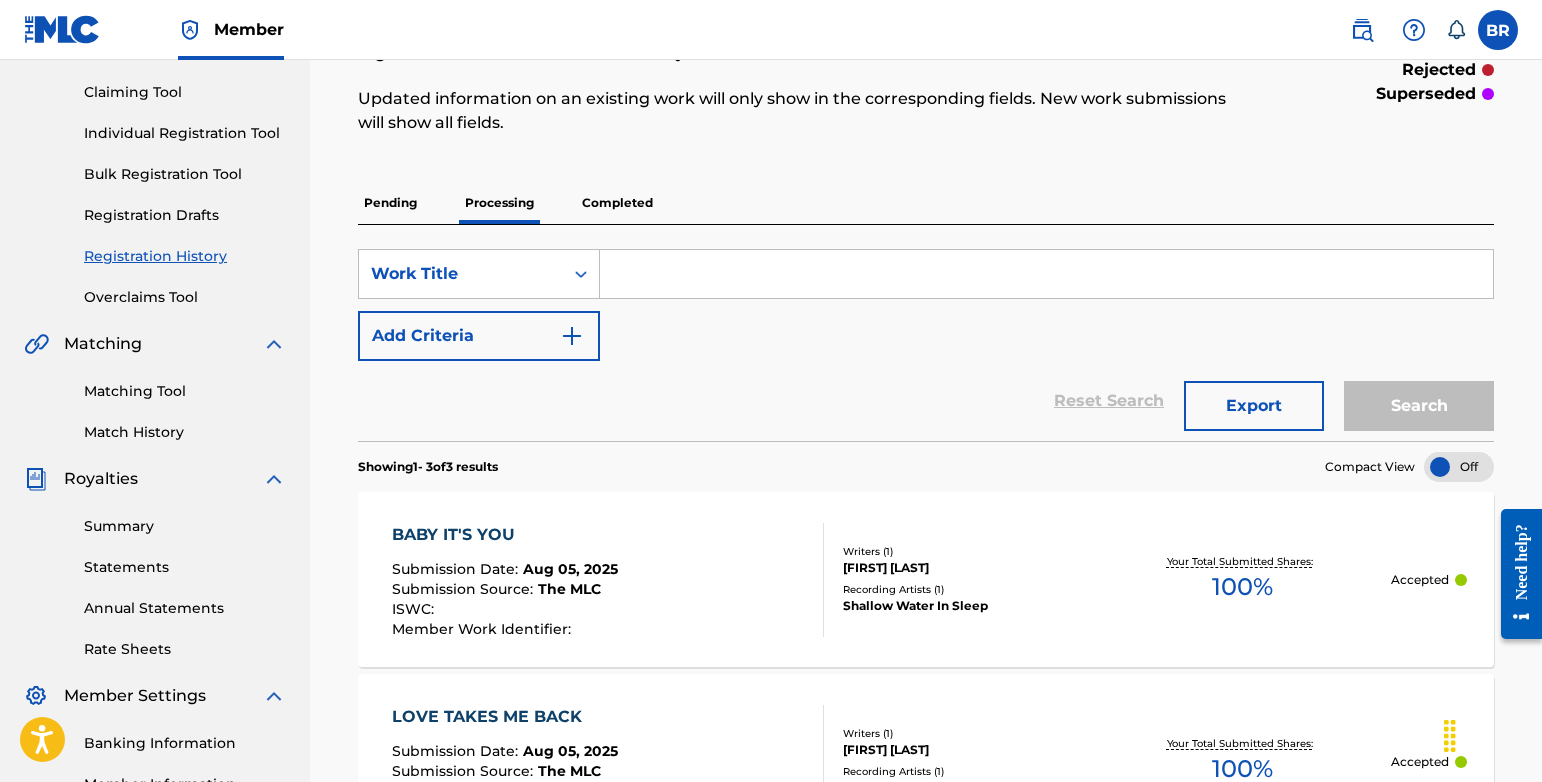 scroll, scrollTop: 18, scrollLeft: 0, axis: vertical 